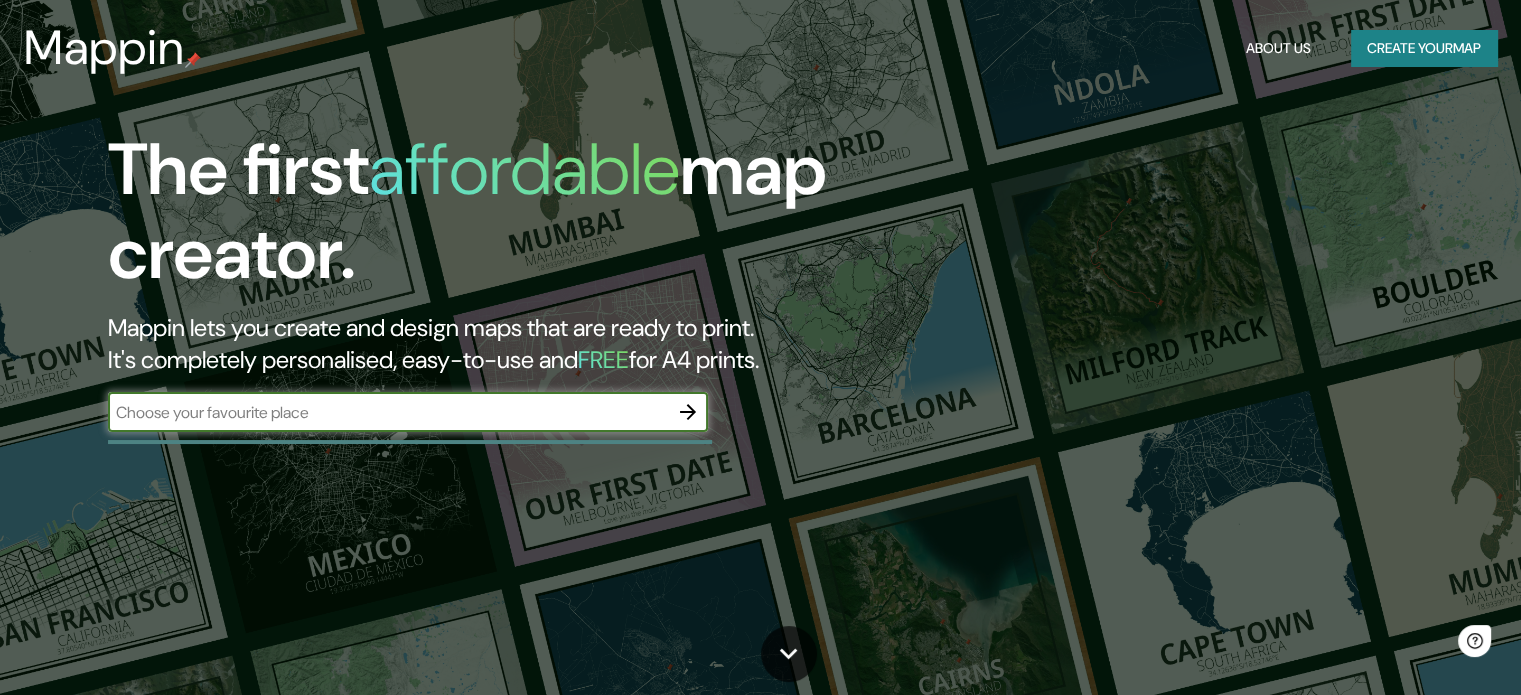 scroll, scrollTop: 0, scrollLeft: 0, axis: both 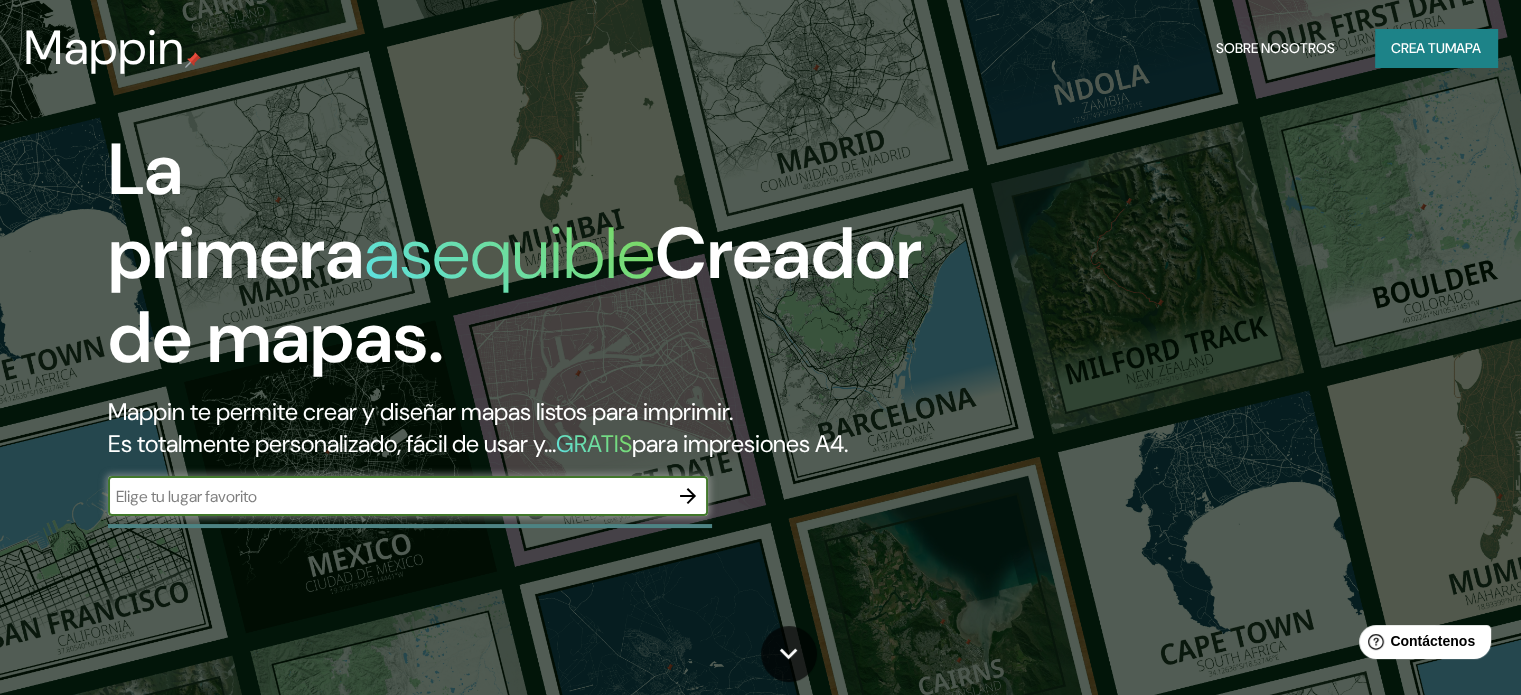 click at bounding box center (388, 496) 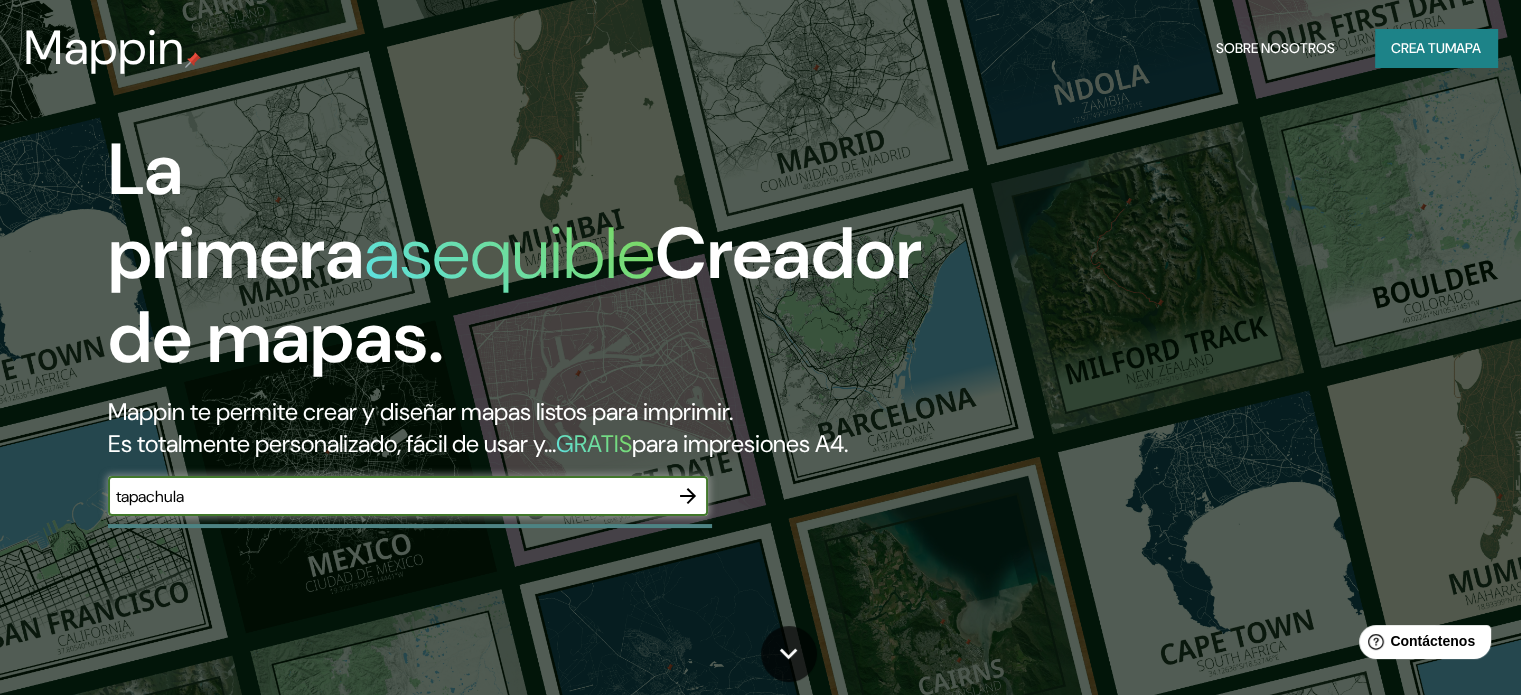 type on "tapachula" 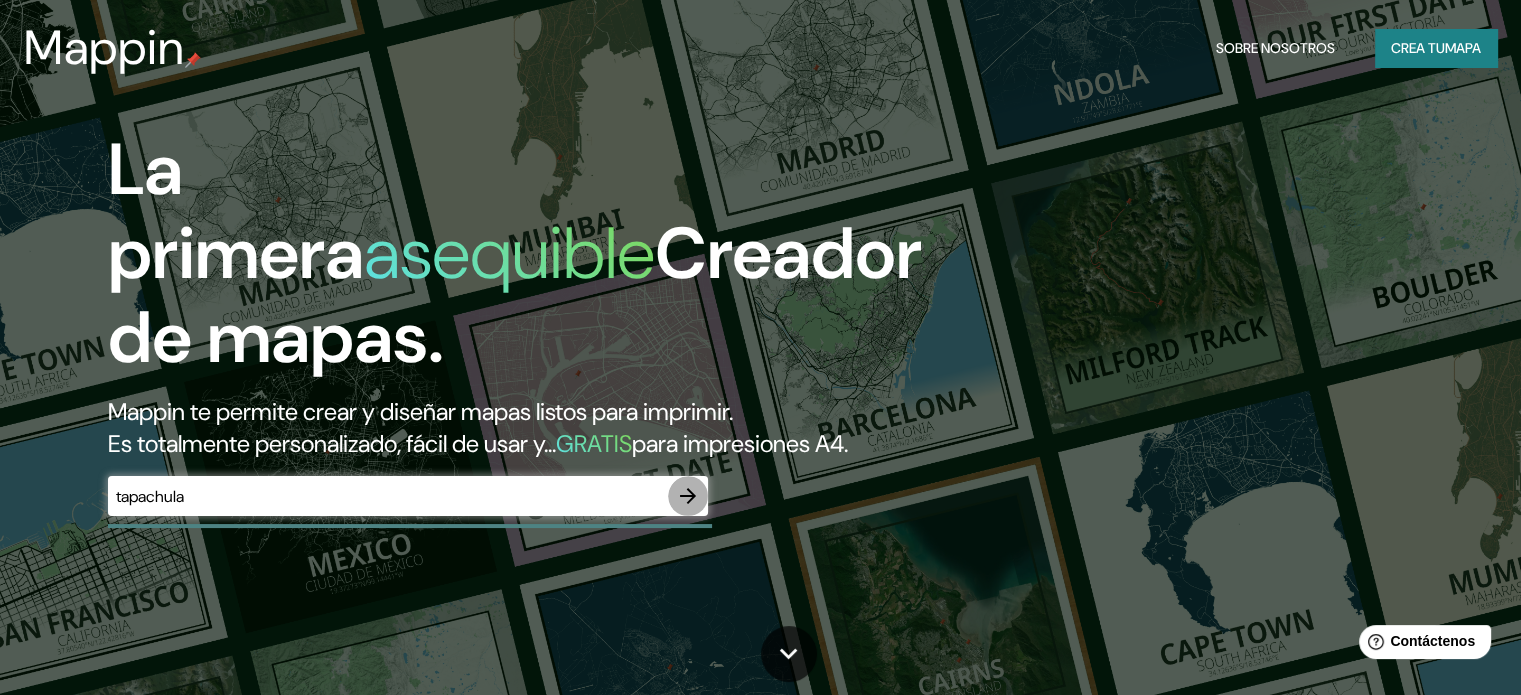 click at bounding box center [688, 496] 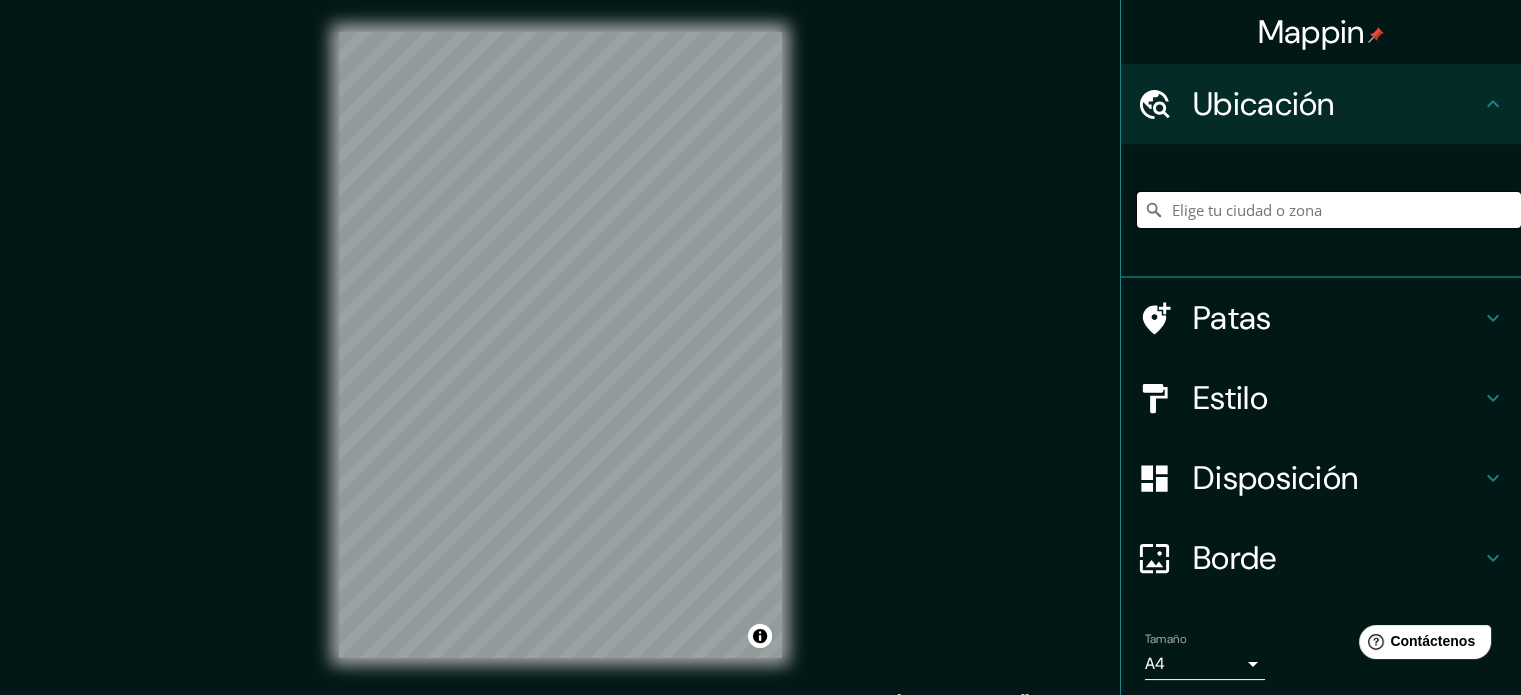 click at bounding box center (1329, 210) 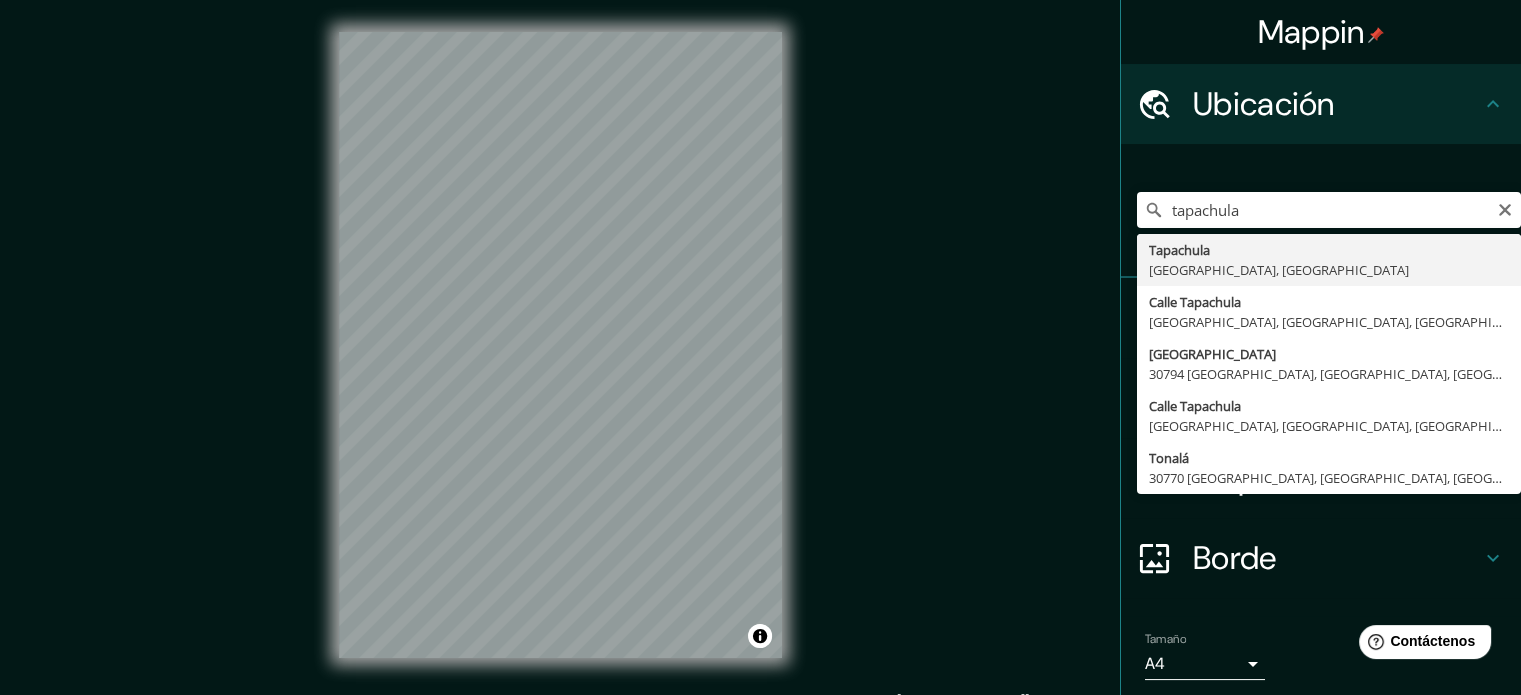 type on "Tapachula, [GEOGRAPHIC_DATA], [GEOGRAPHIC_DATA]" 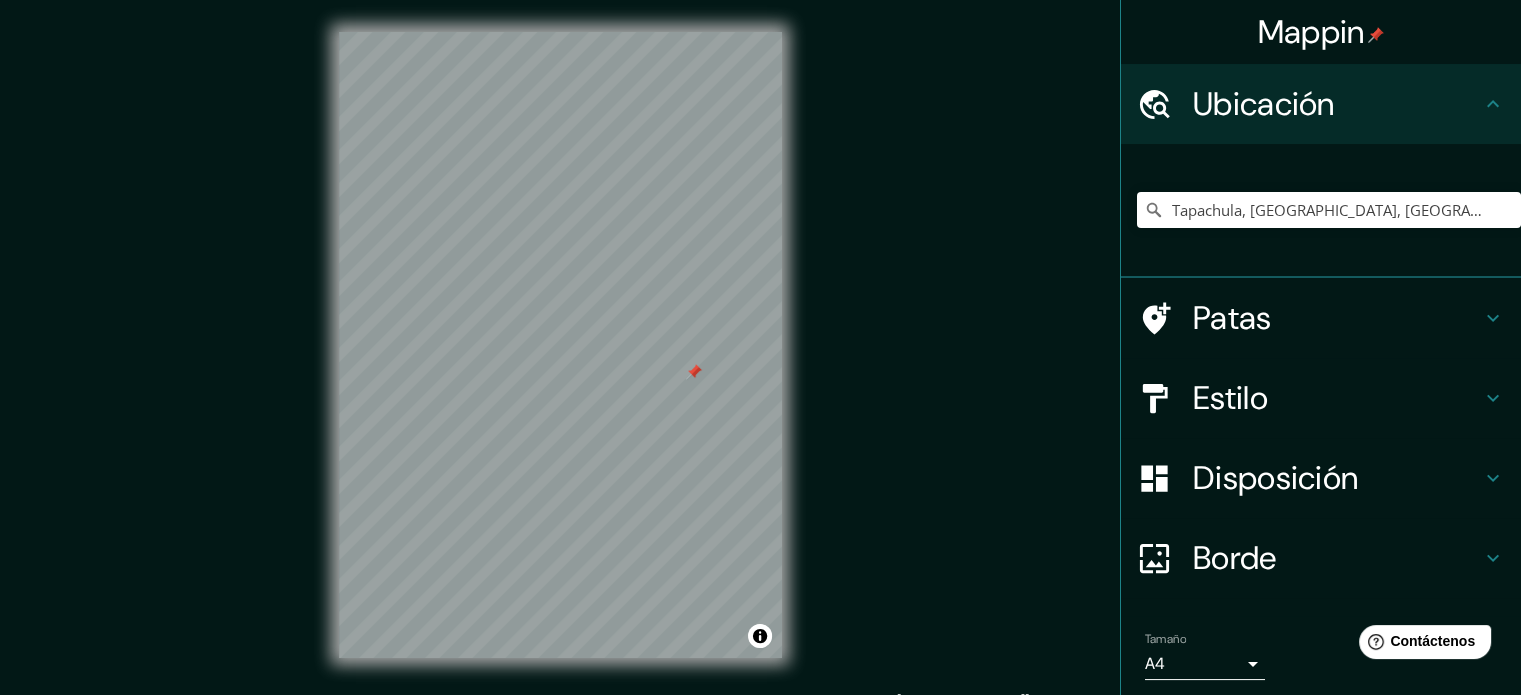 click 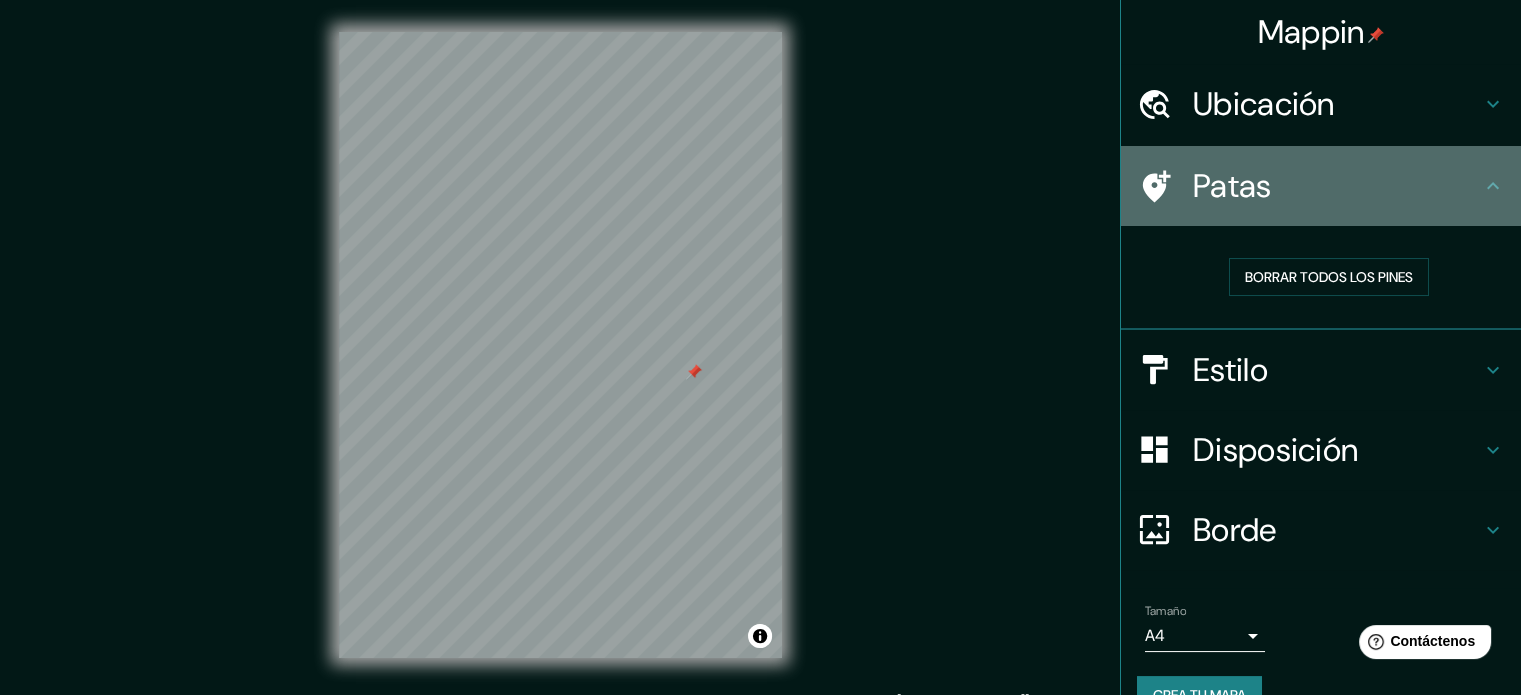click 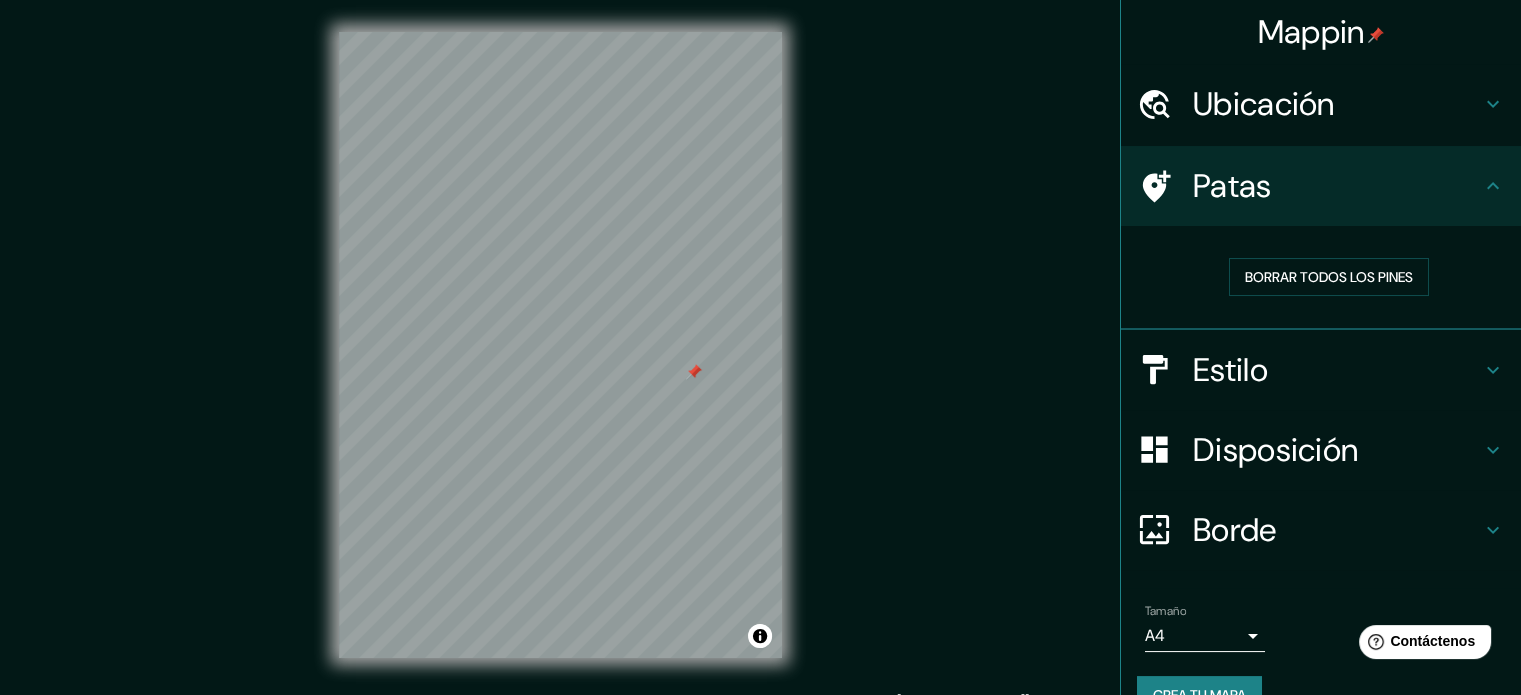 click on "Patas" at bounding box center (1337, 186) 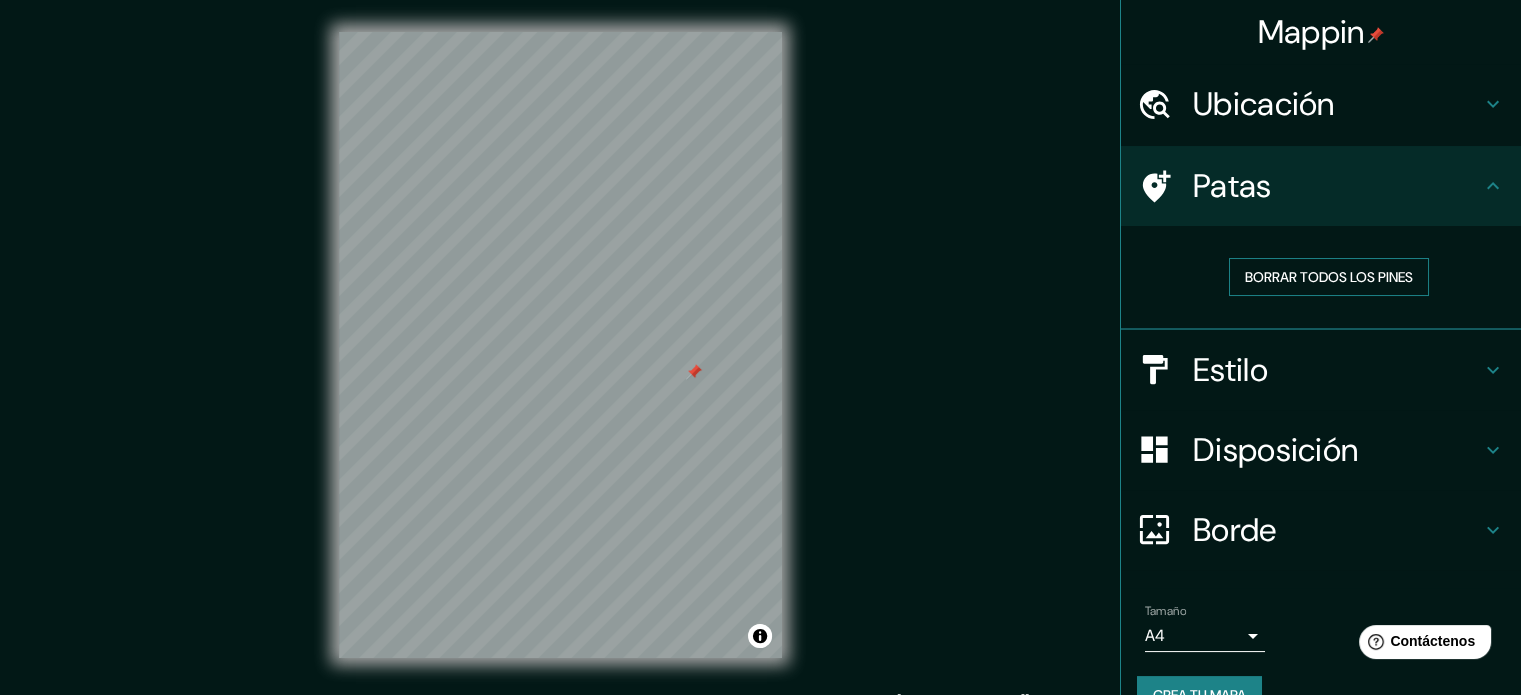 click on "Borrar todos los pines" at bounding box center (1329, 277) 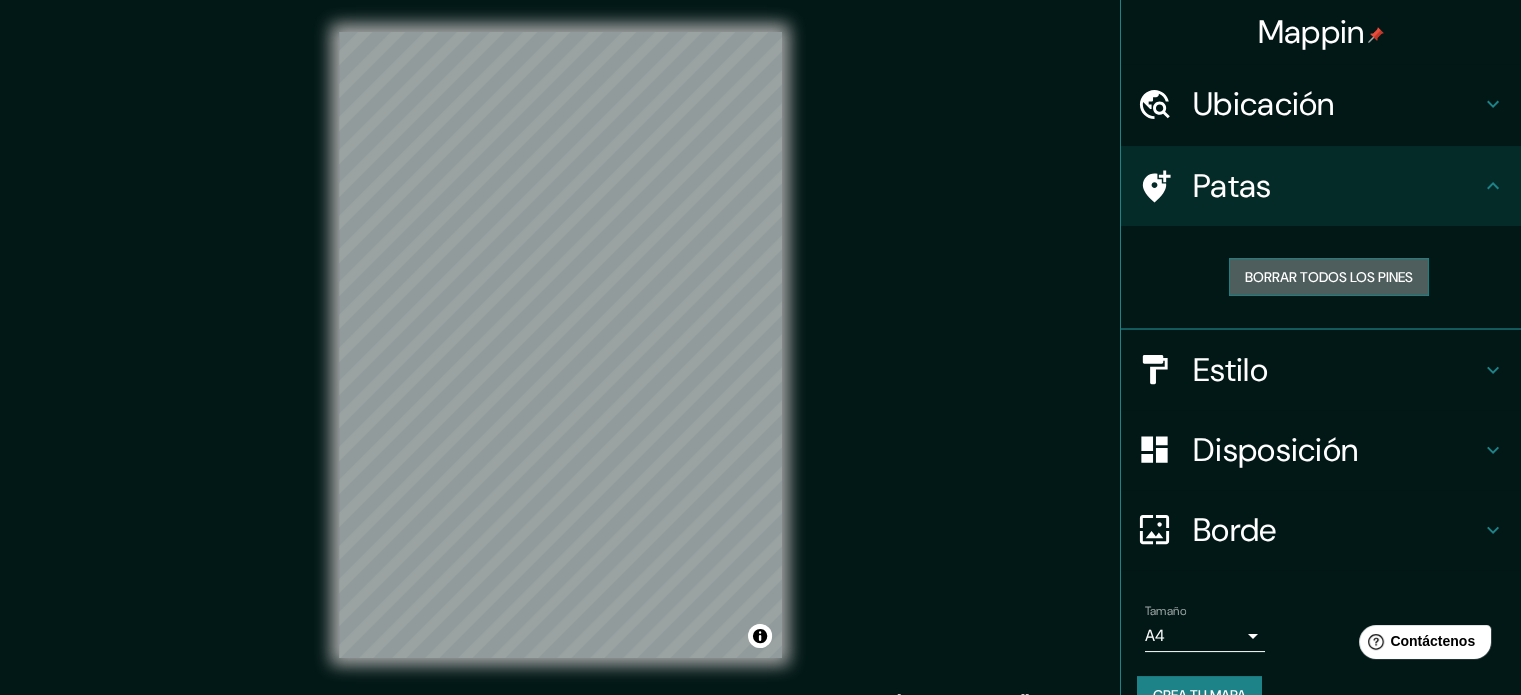 click on "Borrar todos los pines" at bounding box center (1329, 277) 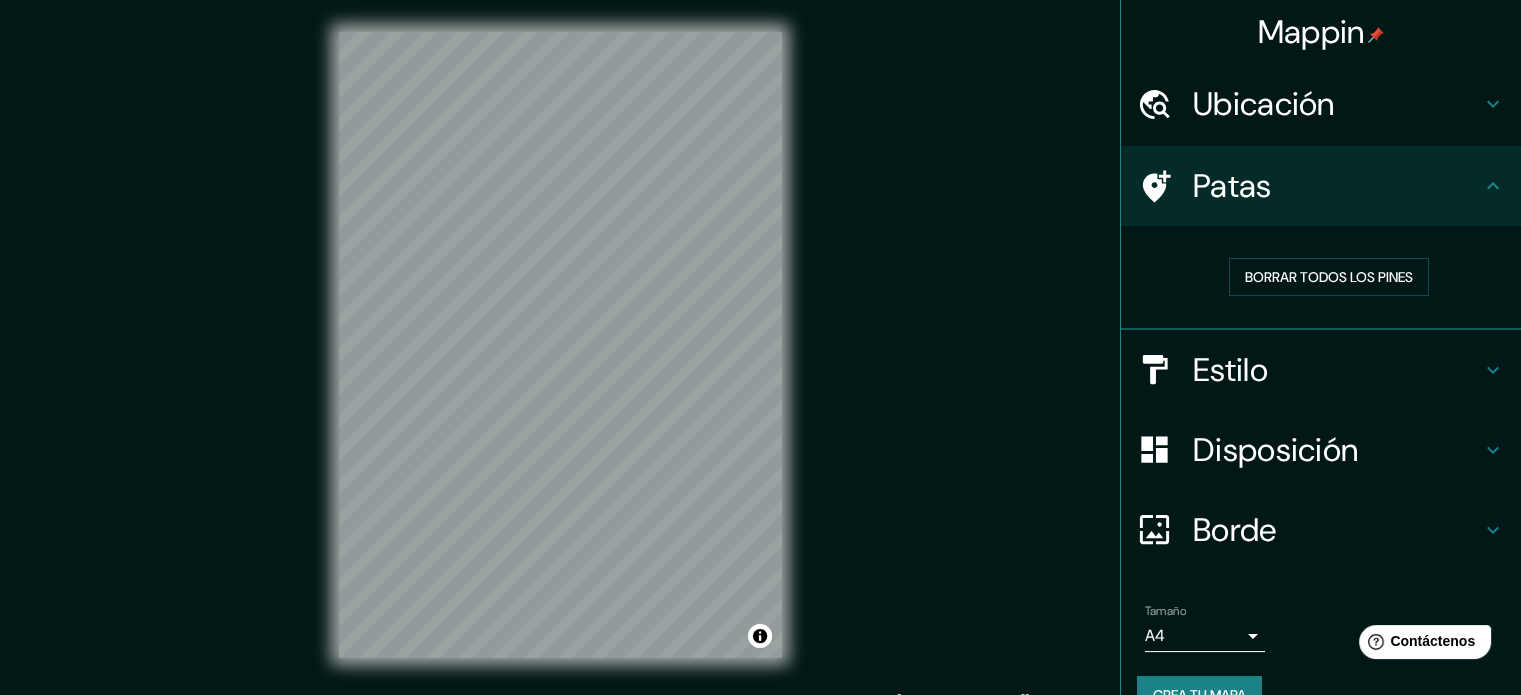 click on "Patas" at bounding box center (1321, 186) 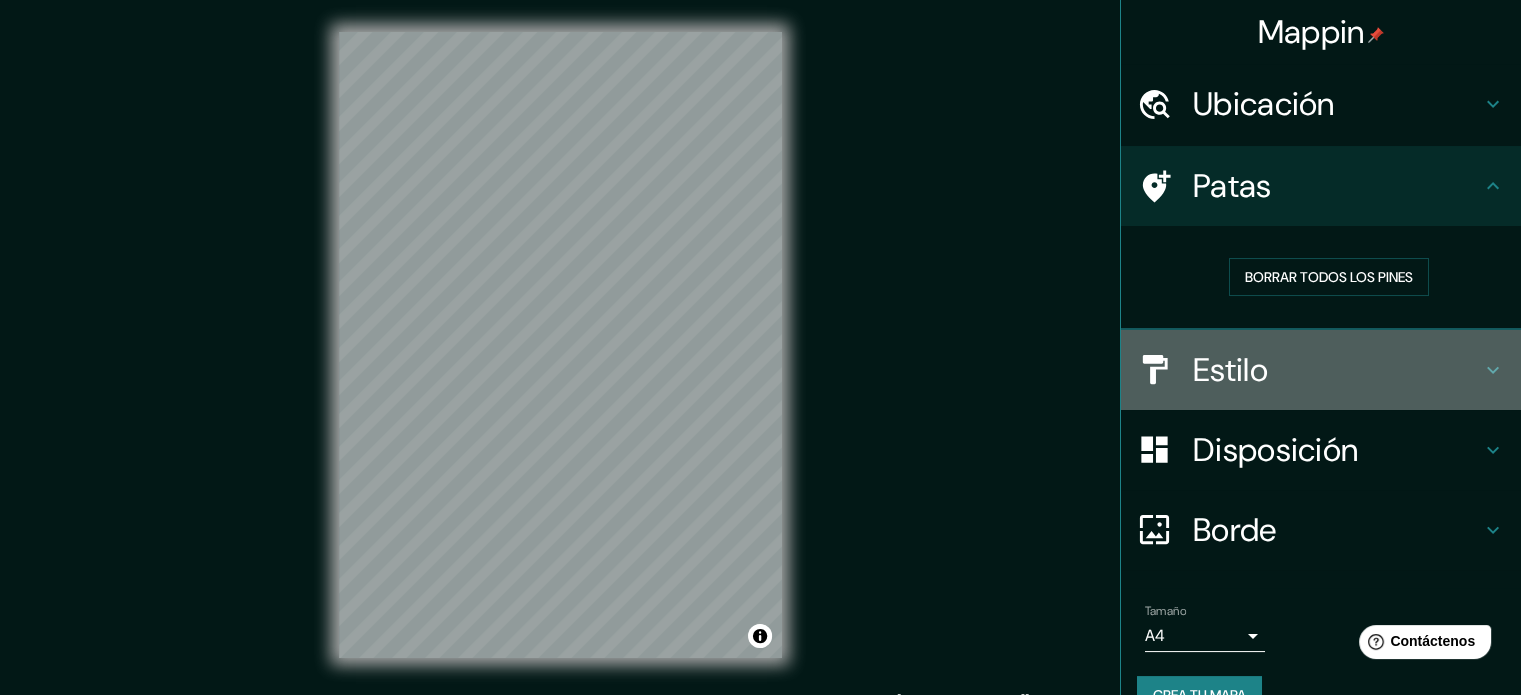 click on "Estilo" at bounding box center (1337, 370) 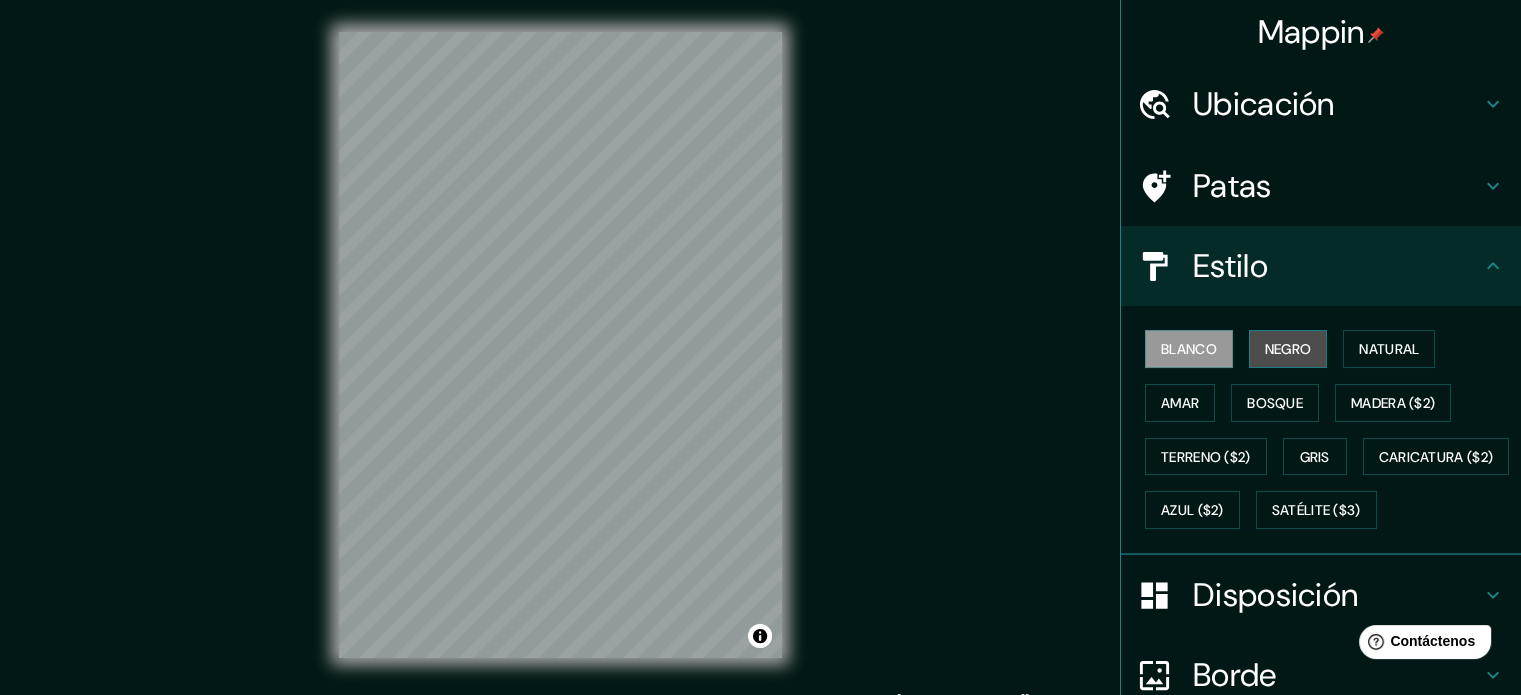 click on "Negro" at bounding box center (1288, 349) 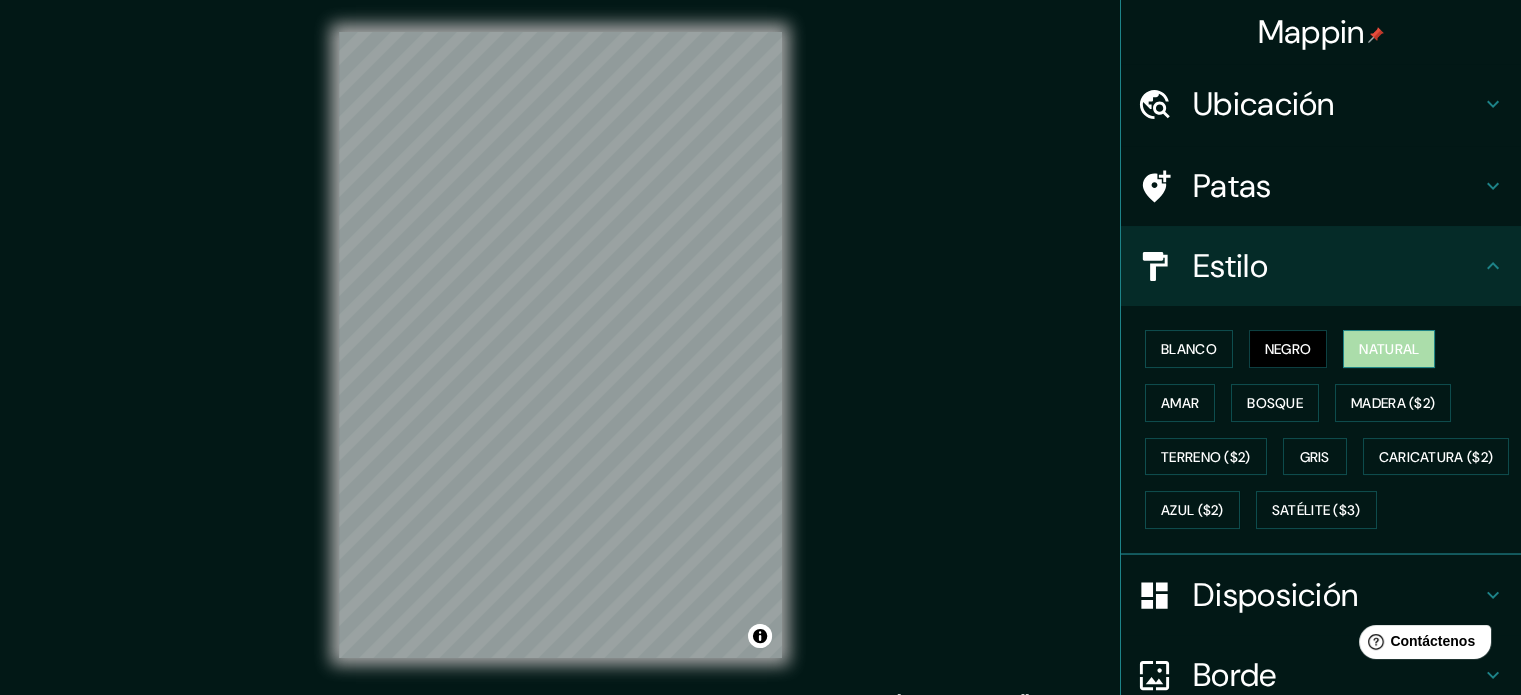 click on "Natural" at bounding box center (1389, 349) 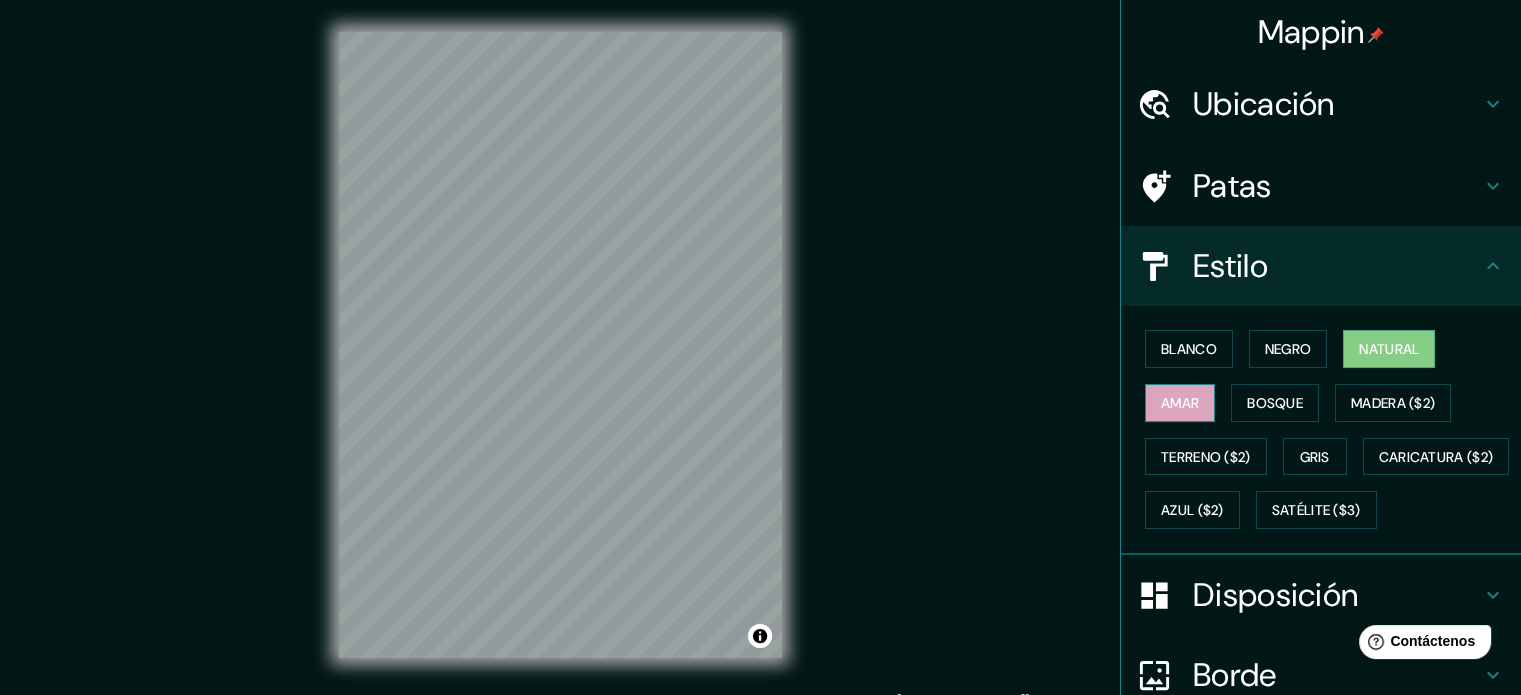 click on "Amar" at bounding box center (1180, 403) 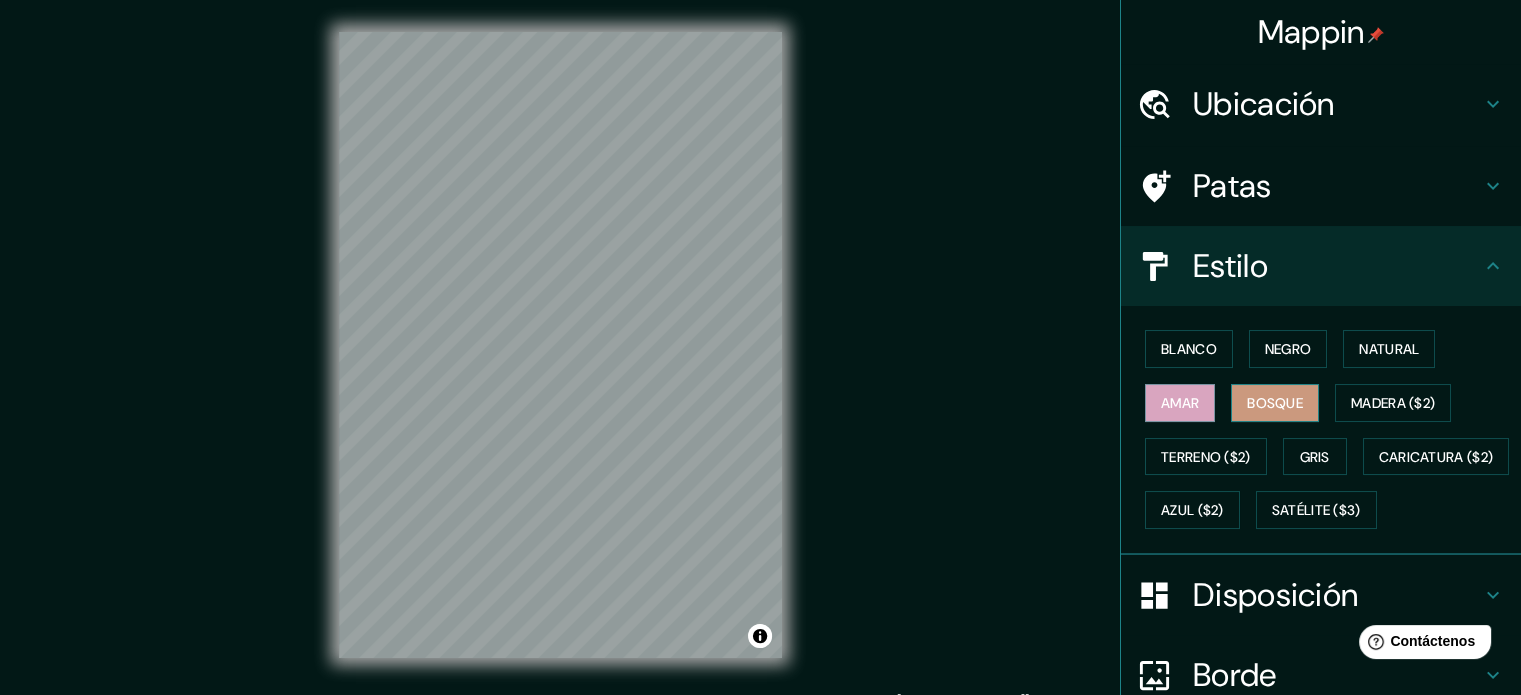 click on "Bosque" at bounding box center (1275, 403) 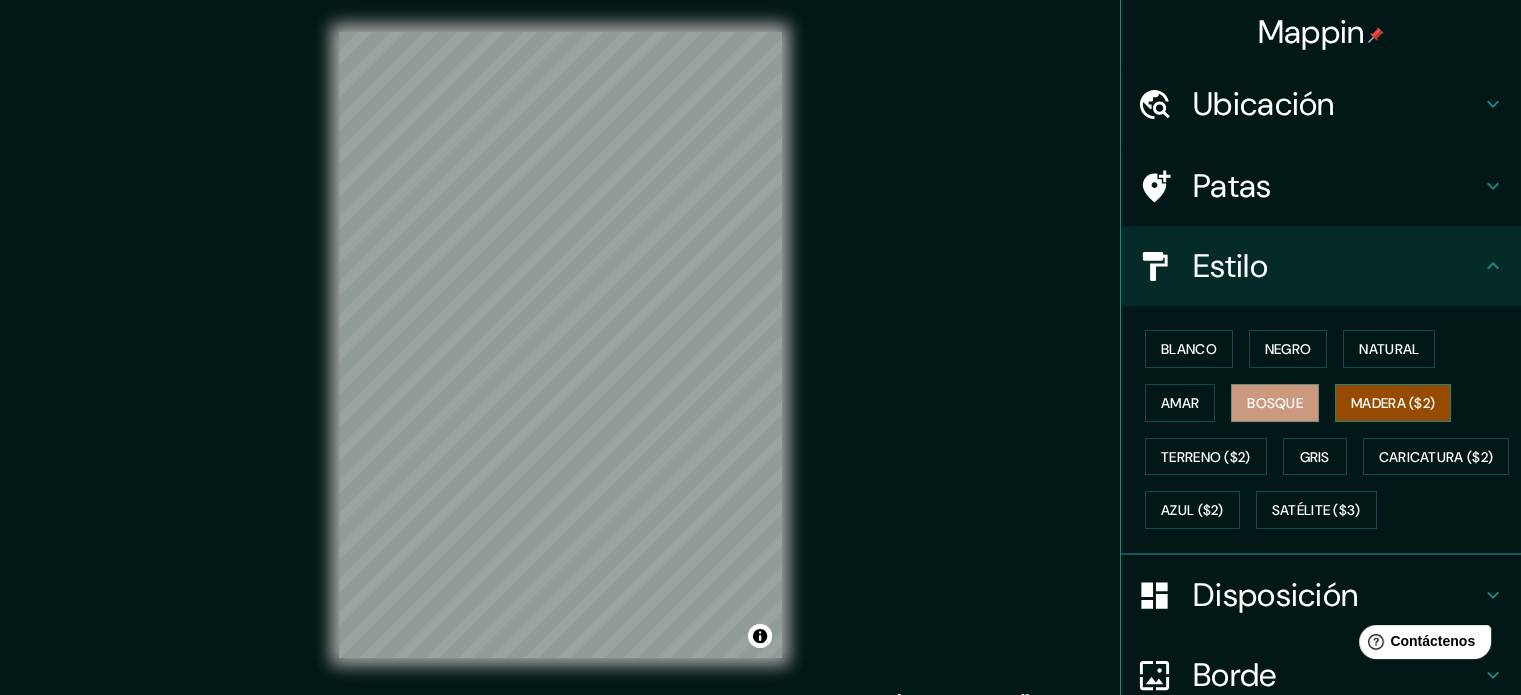 click on "Madera ($2)" at bounding box center (1393, 403) 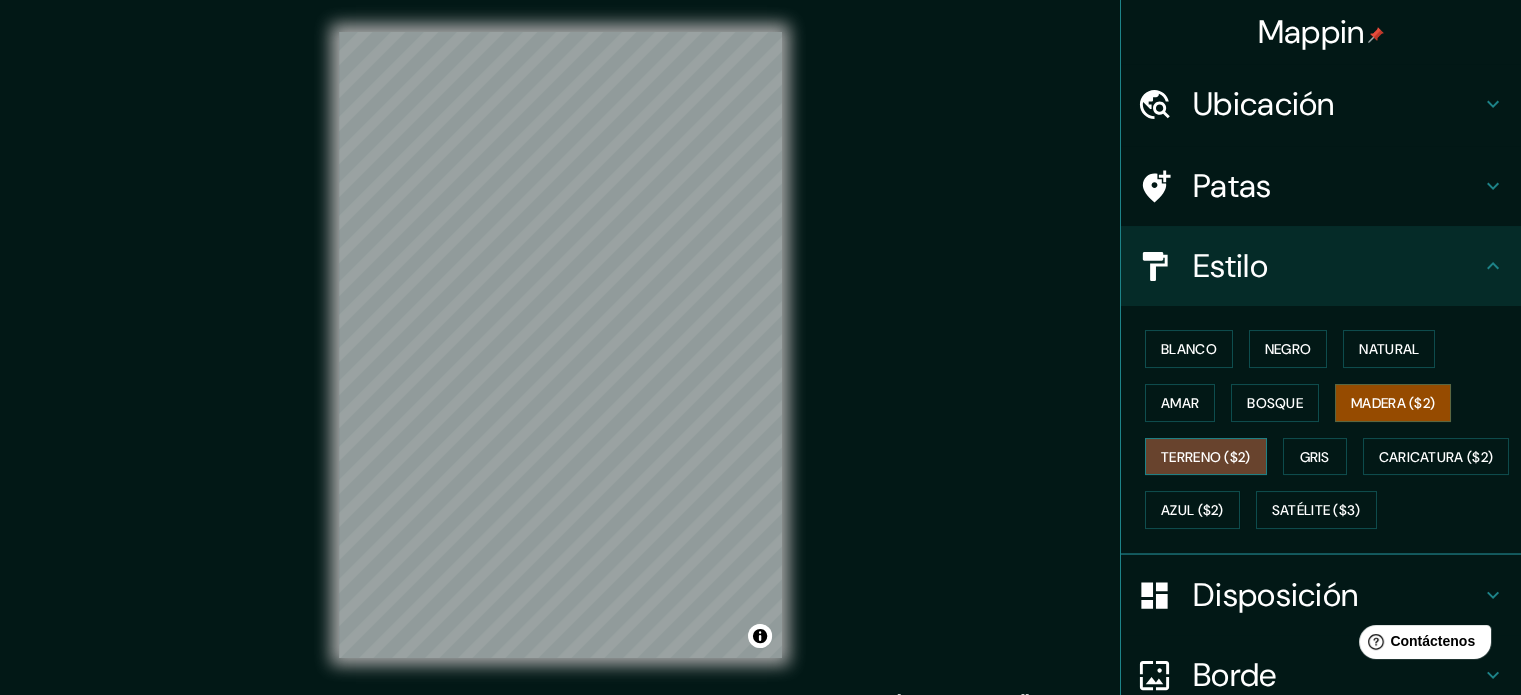 click on "Terreno ($2)" at bounding box center (1206, 457) 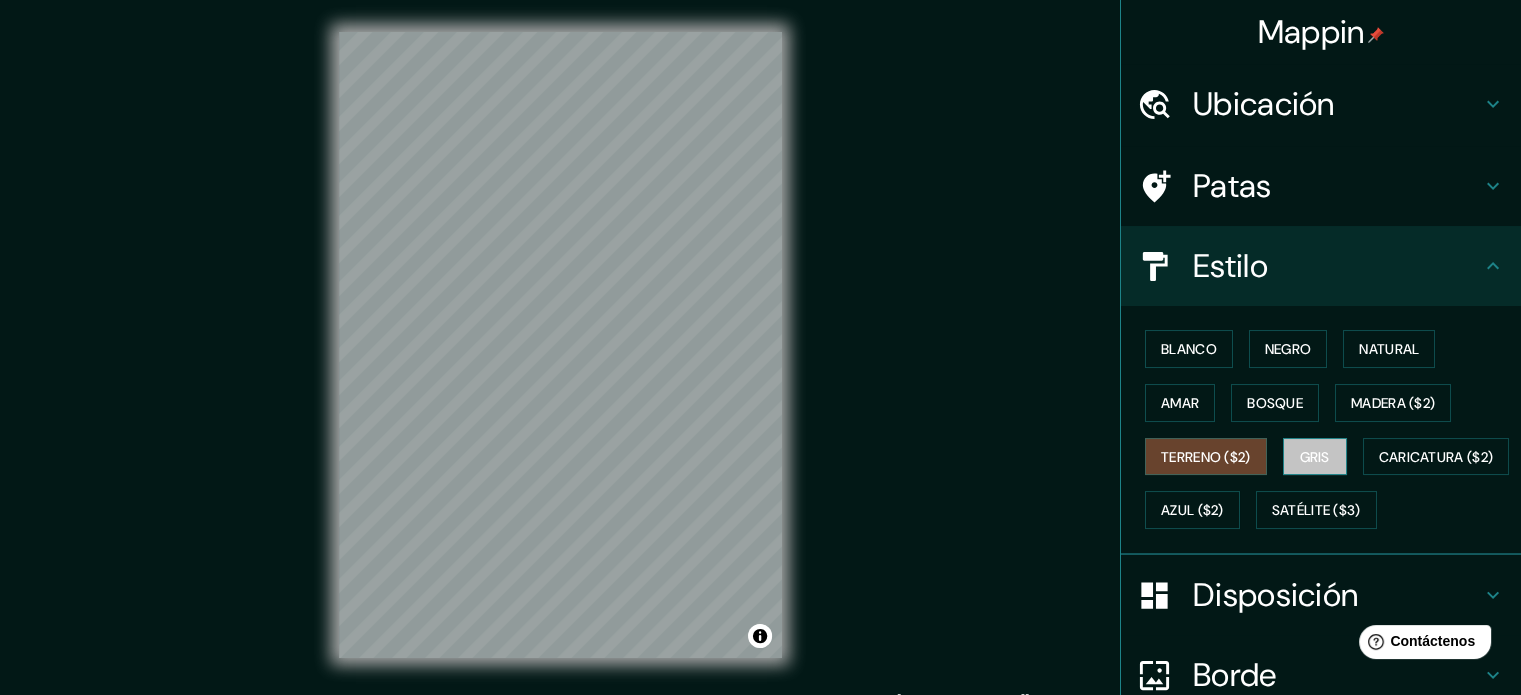 click on "Gris" at bounding box center [1315, 457] 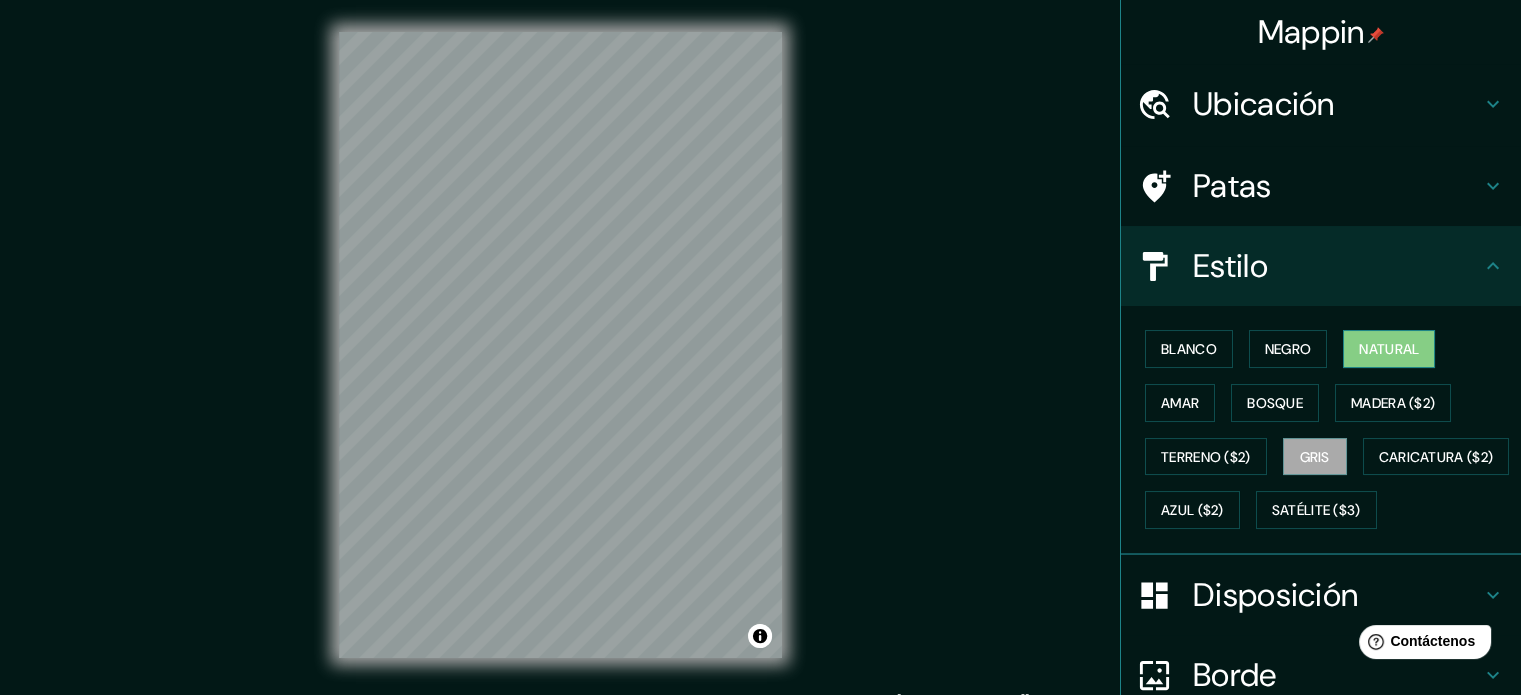 click on "Natural" at bounding box center [1389, 349] 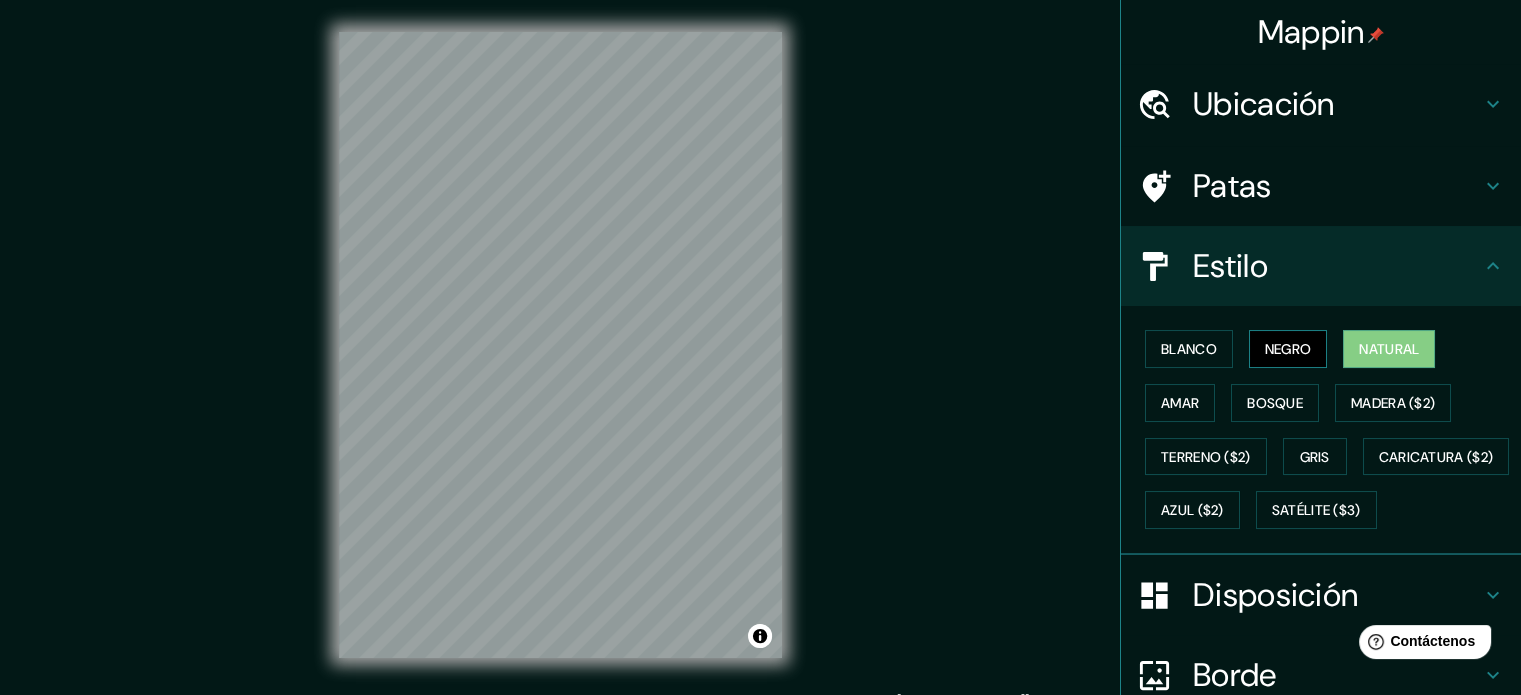 click on "Negro" at bounding box center (1288, 349) 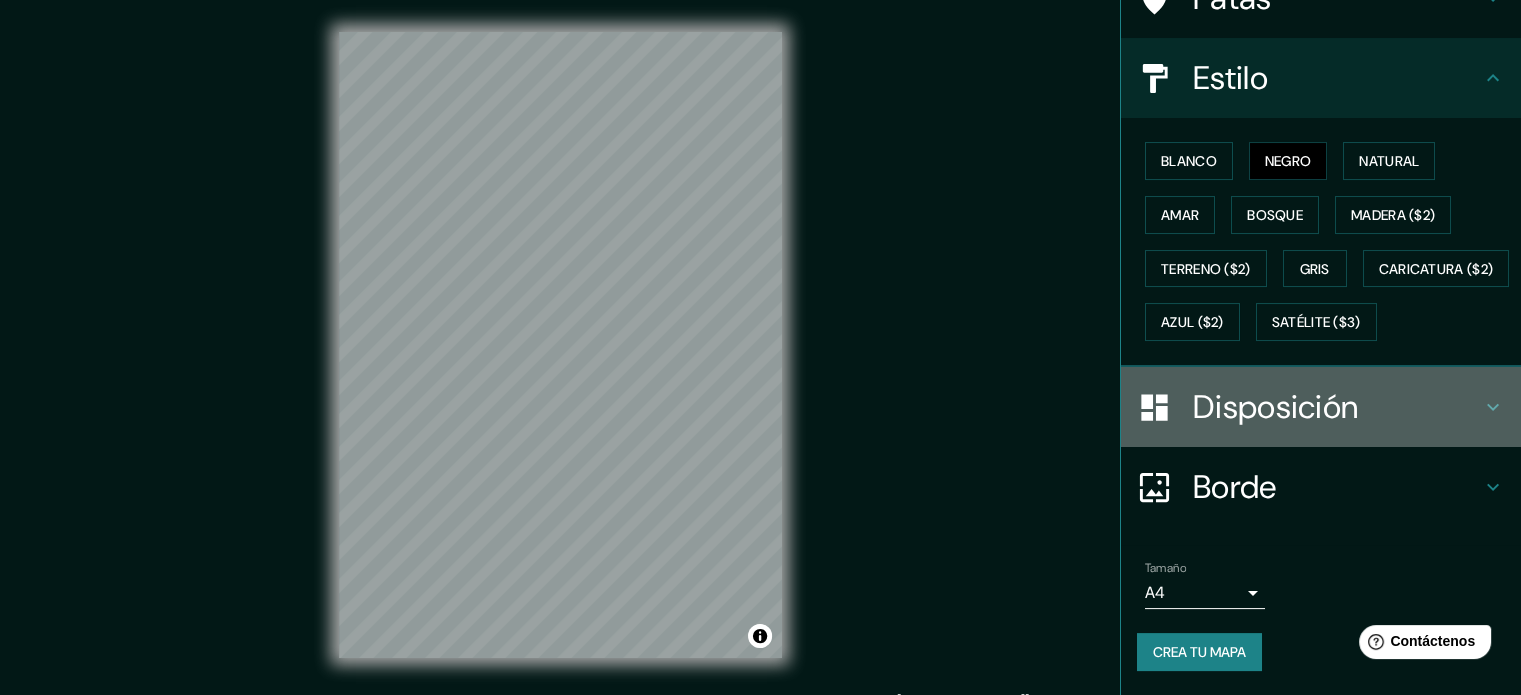 click on "Disposición" at bounding box center (1321, 407) 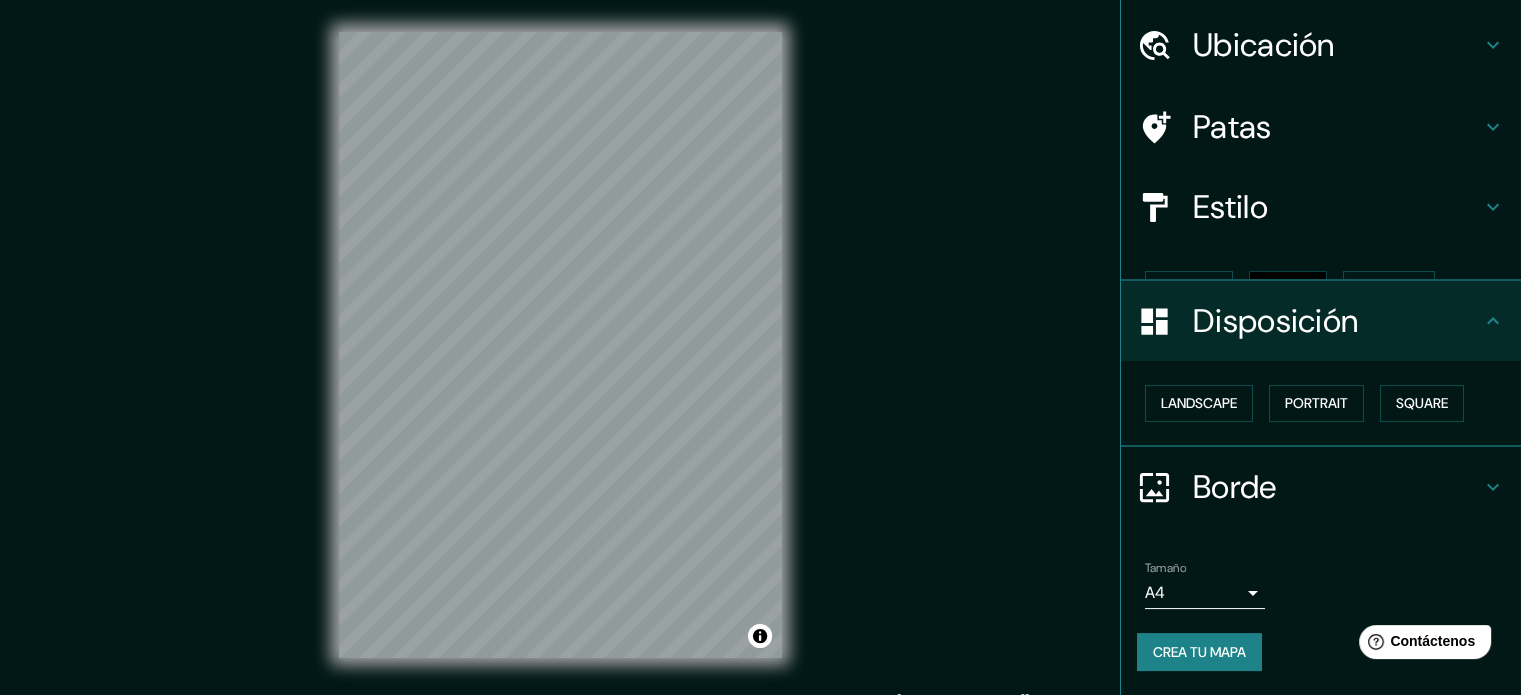 scroll, scrollTop: 24, scrollLeft: 0, axis: vertical 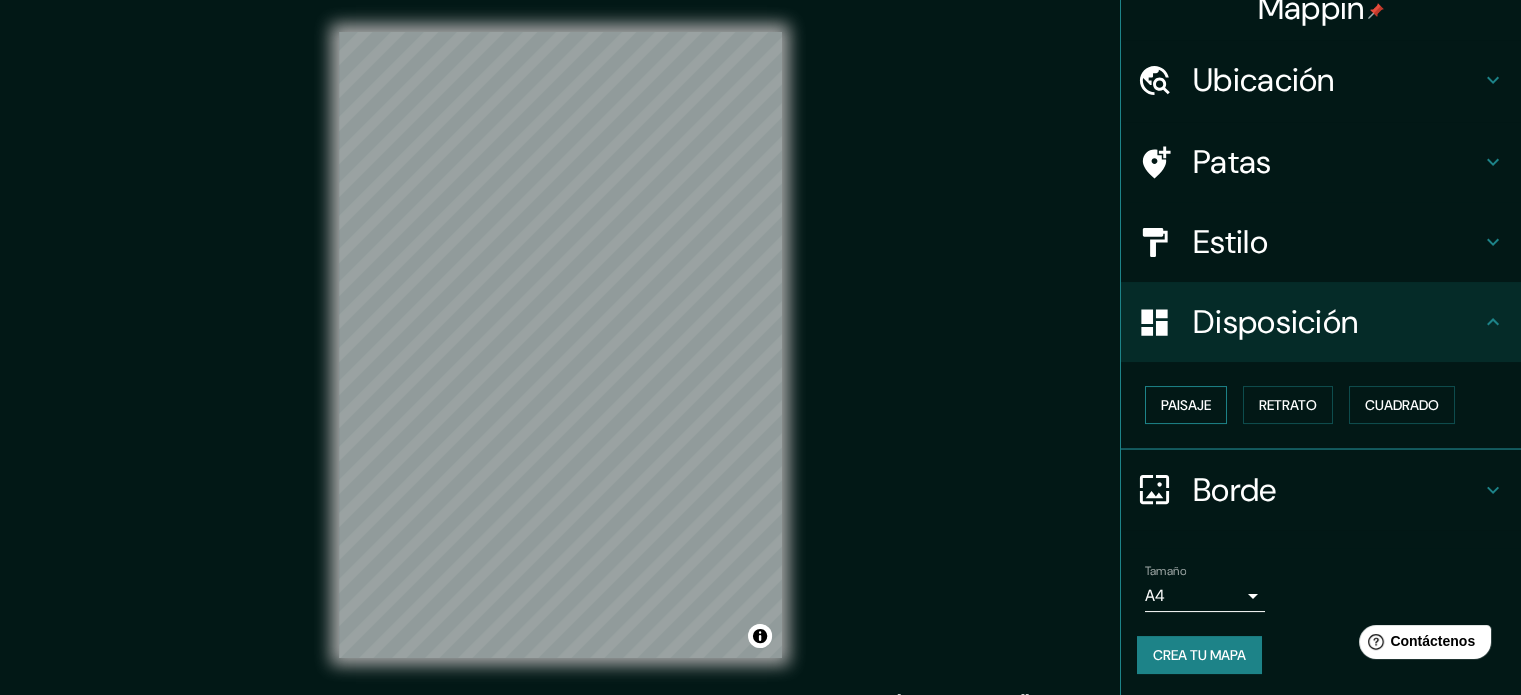 click on "Paisaje" at bounding box center [1186, 405] 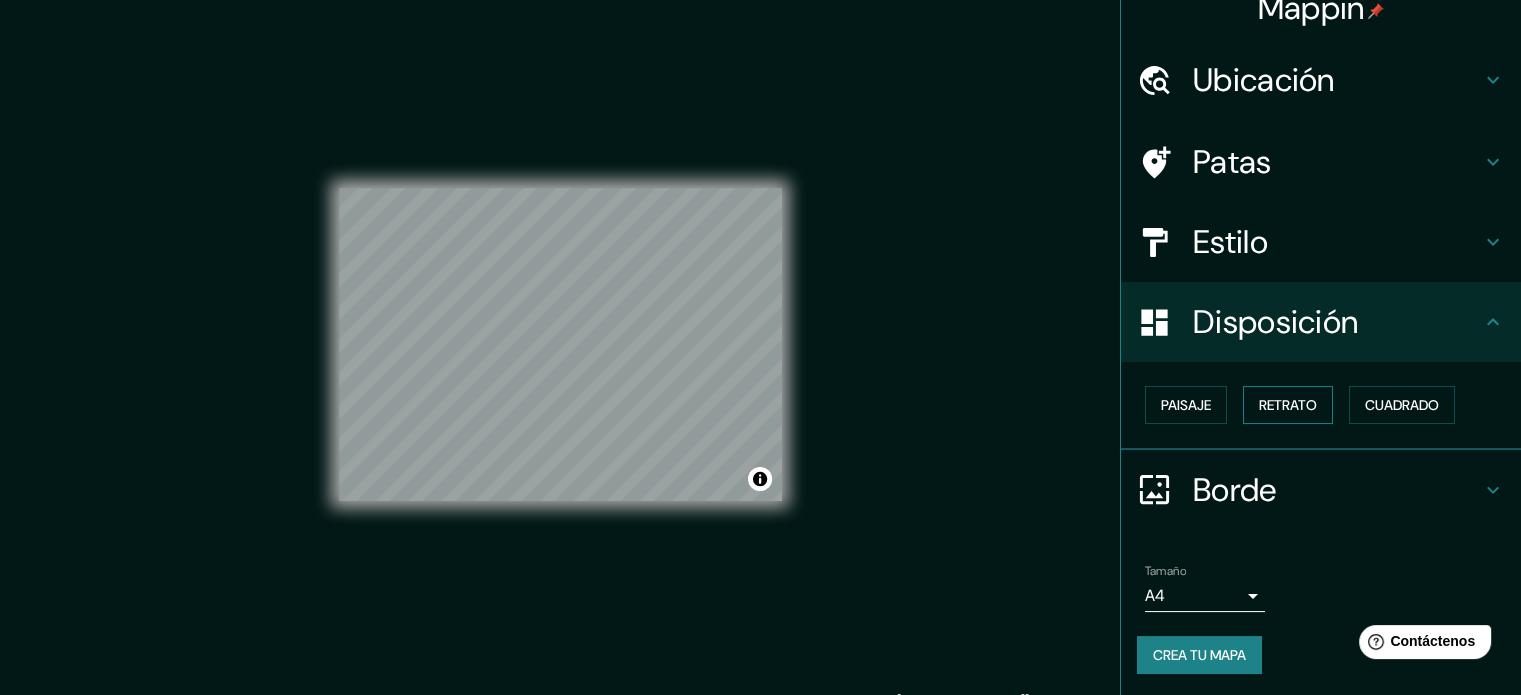 click on "Retrato" at bounding box center (1288, 405) 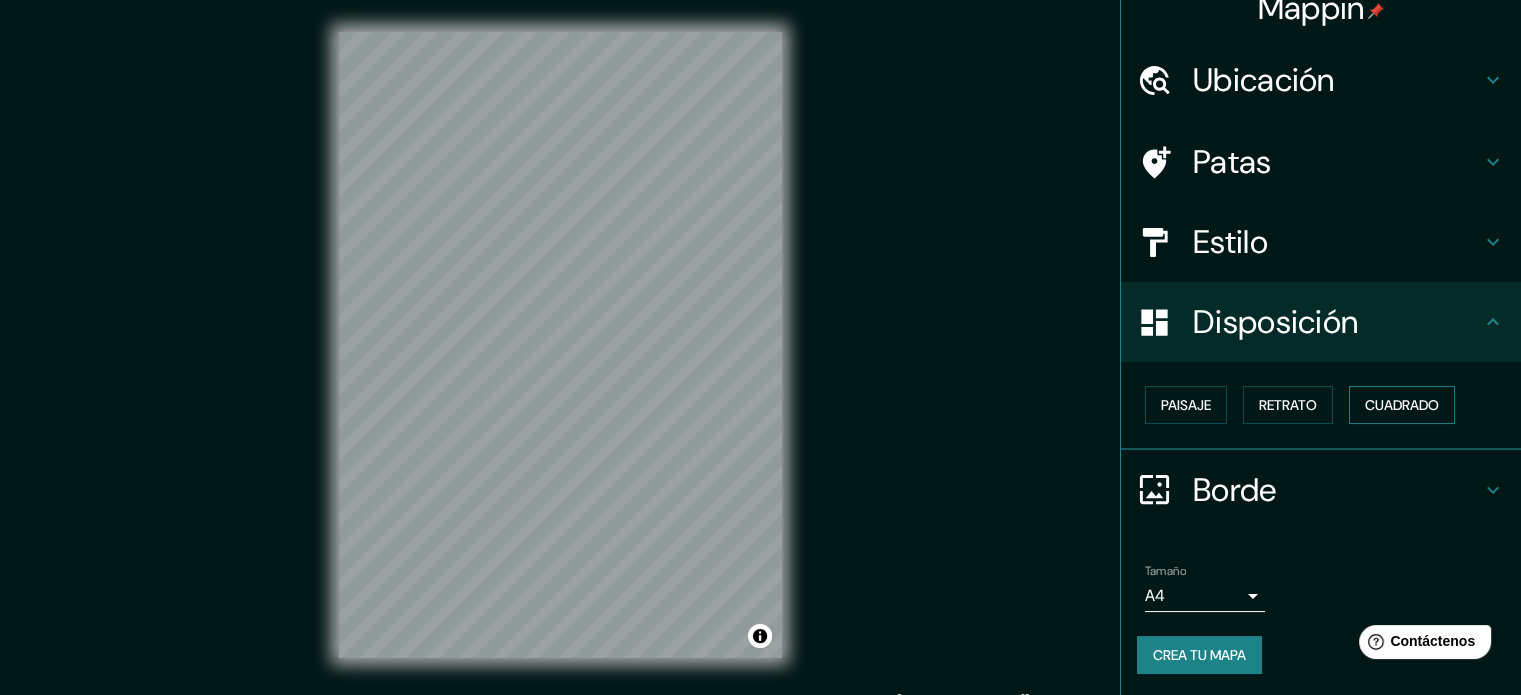 click on "Cuadrado" at bounding box center [1402, 405] 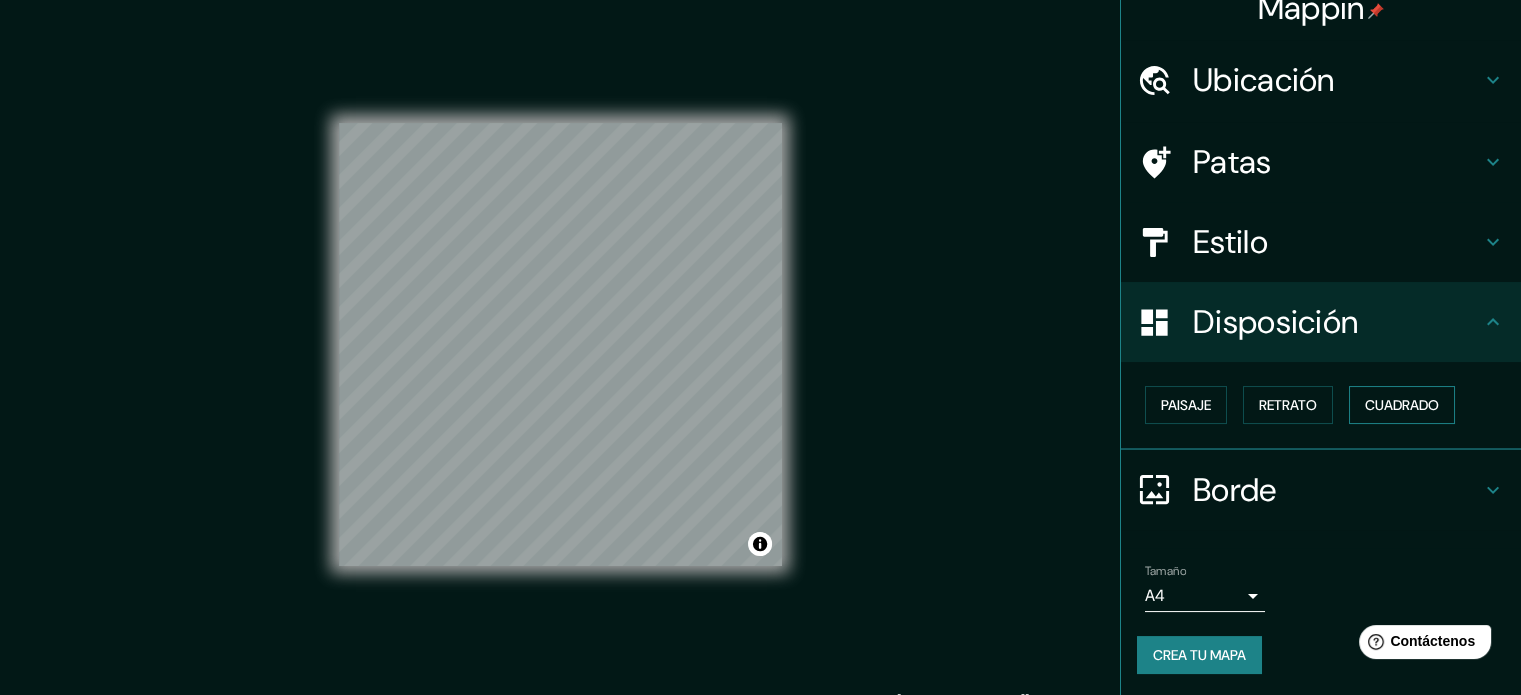 click on "Cuadrado" at bounding box center (1402, 405) 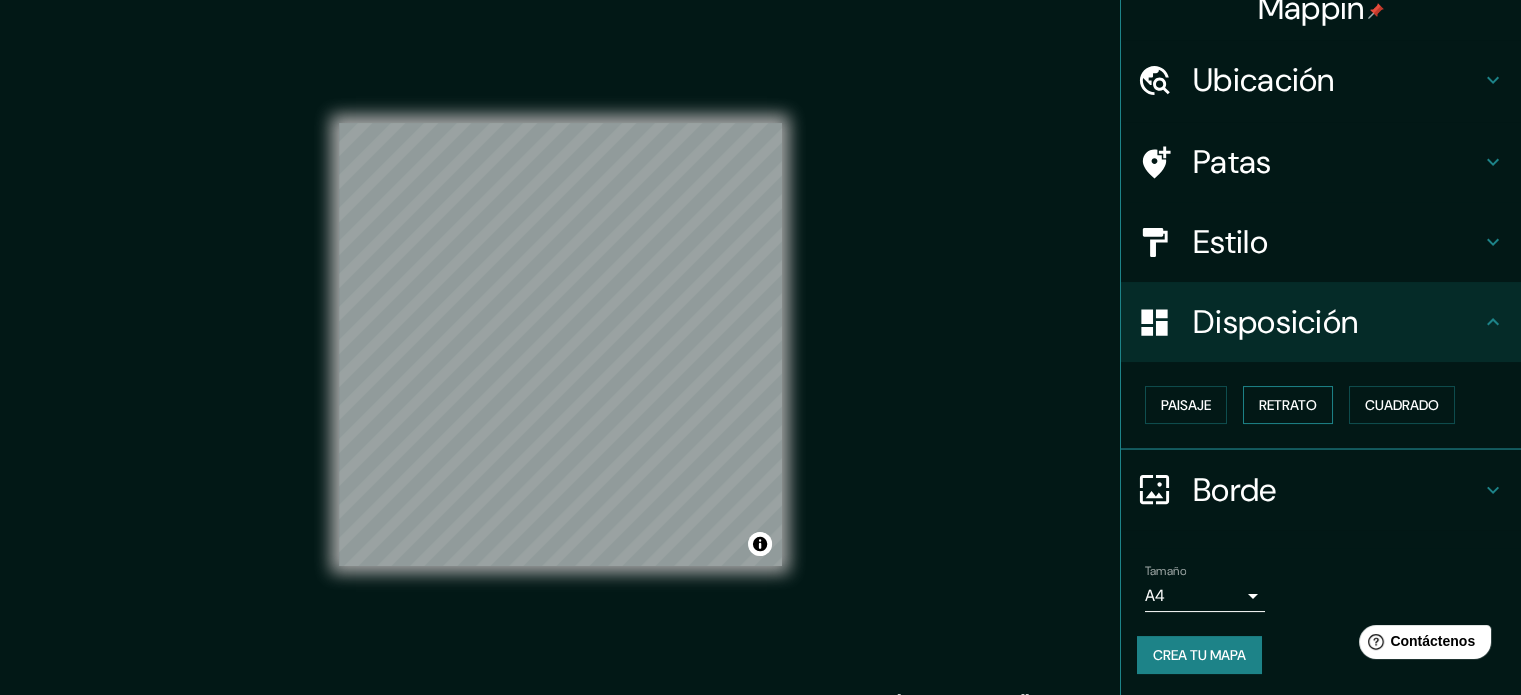 click on "Retrato" at bounding box center [1288, 405] 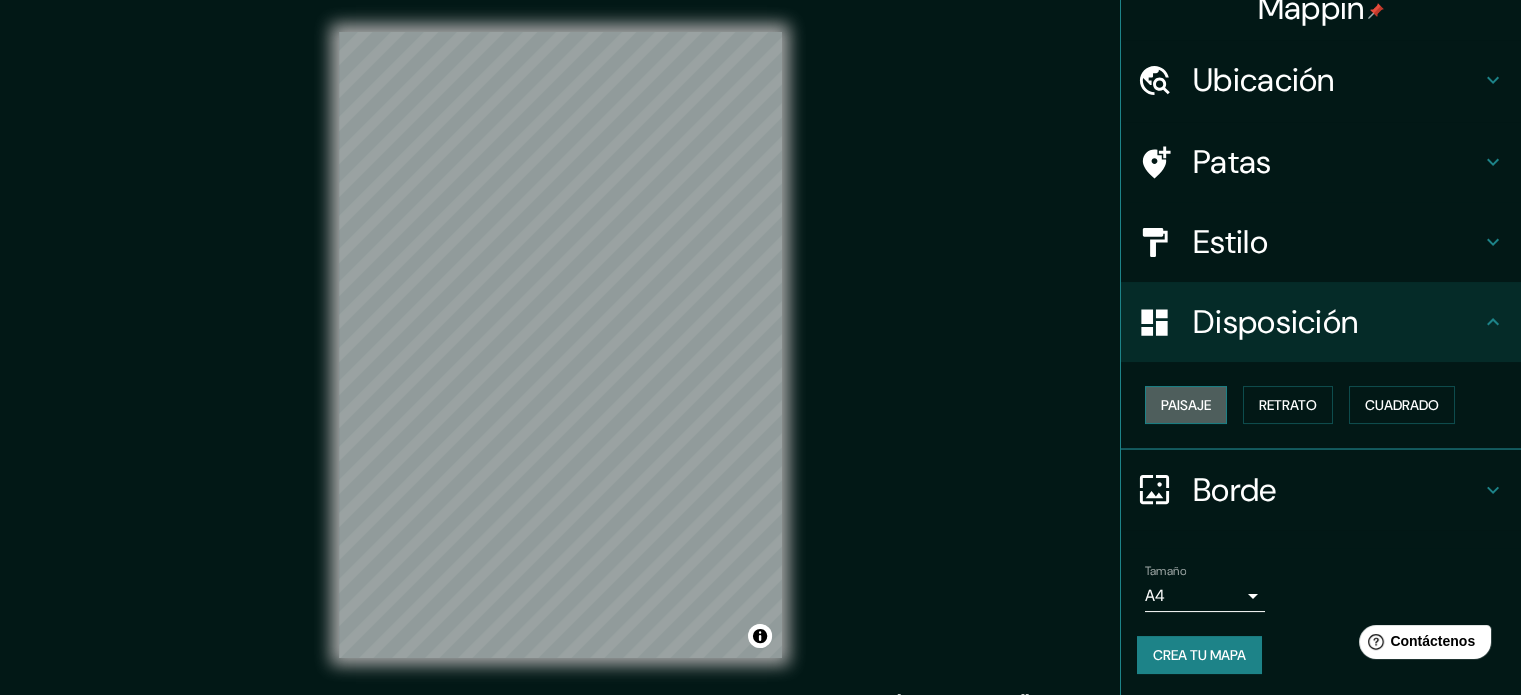 click on "Paisaje" at bounding box center [1186, 405] 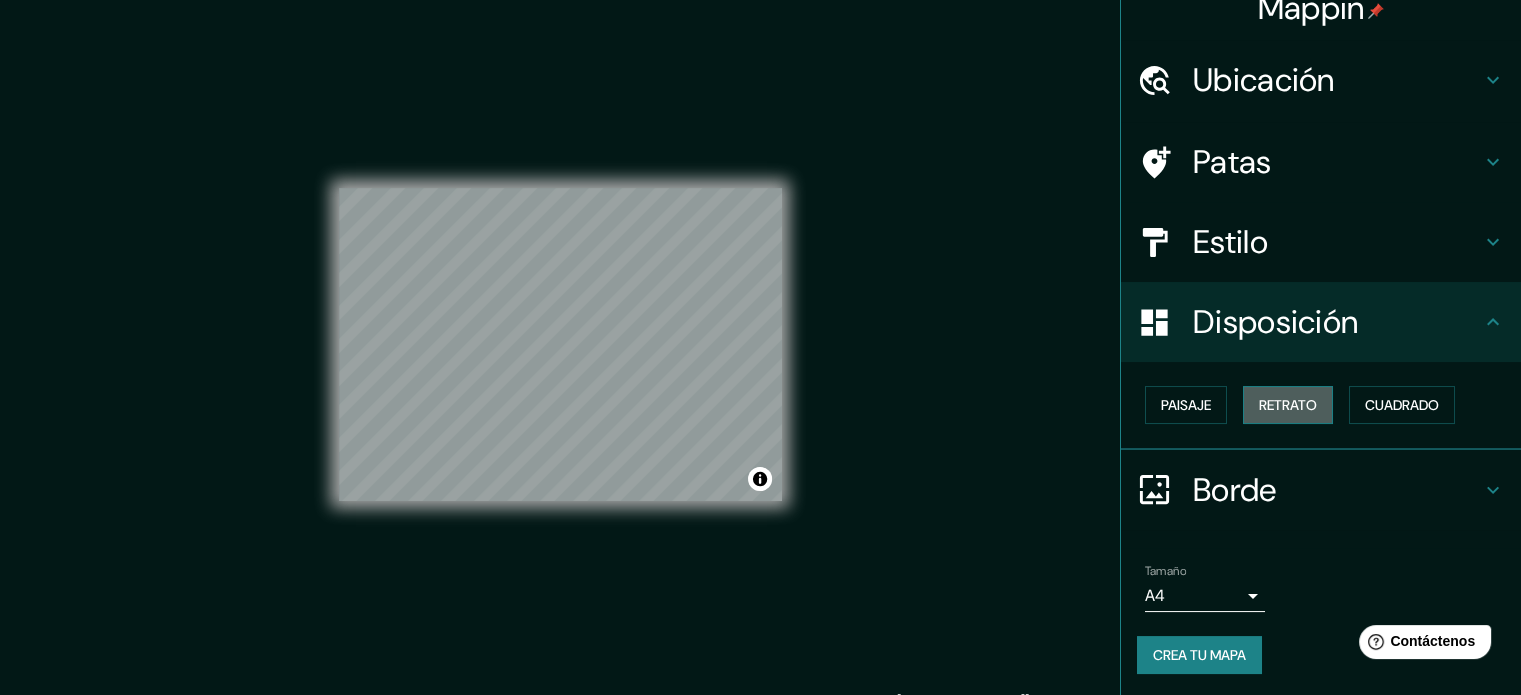 click on "Retrato" at bounding box center (1288, 405) 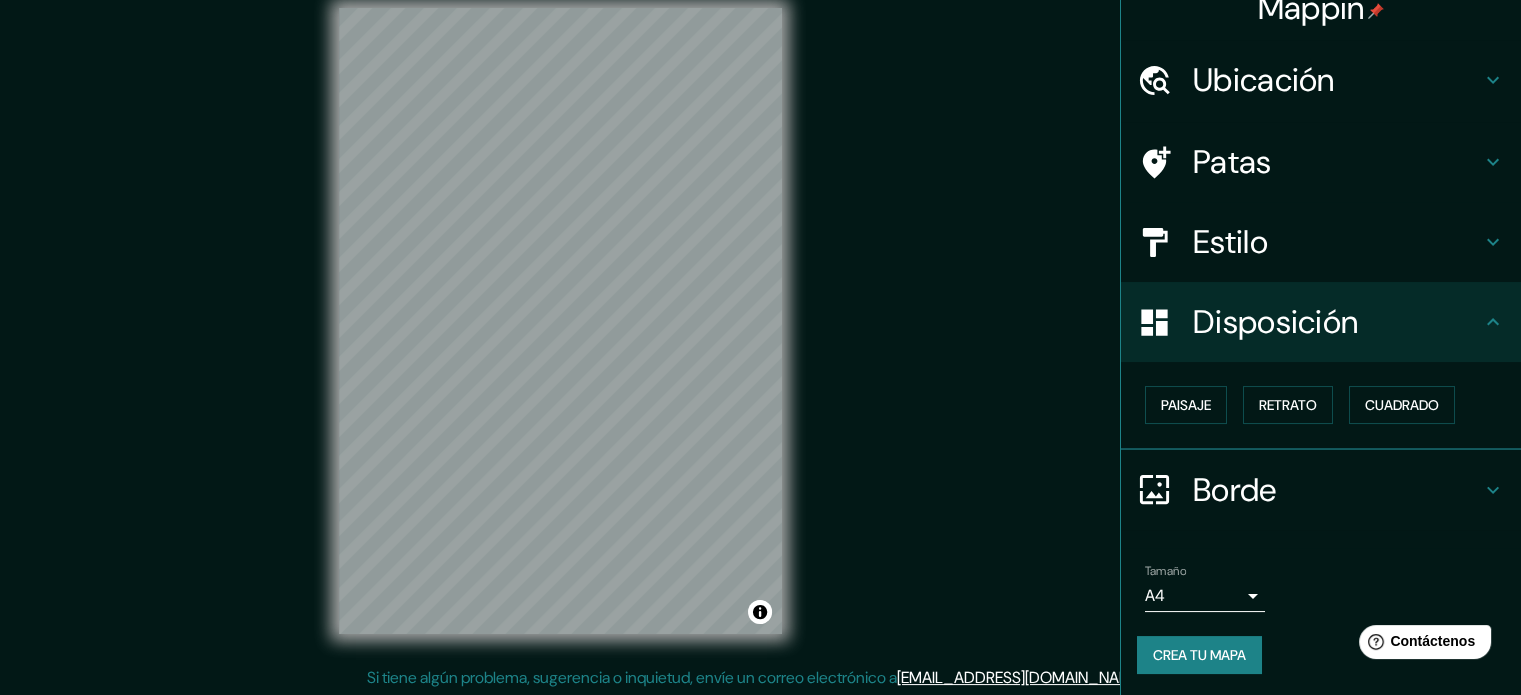 scroll, scrollTop: 26, scrollLeft: 0, axis: vertical 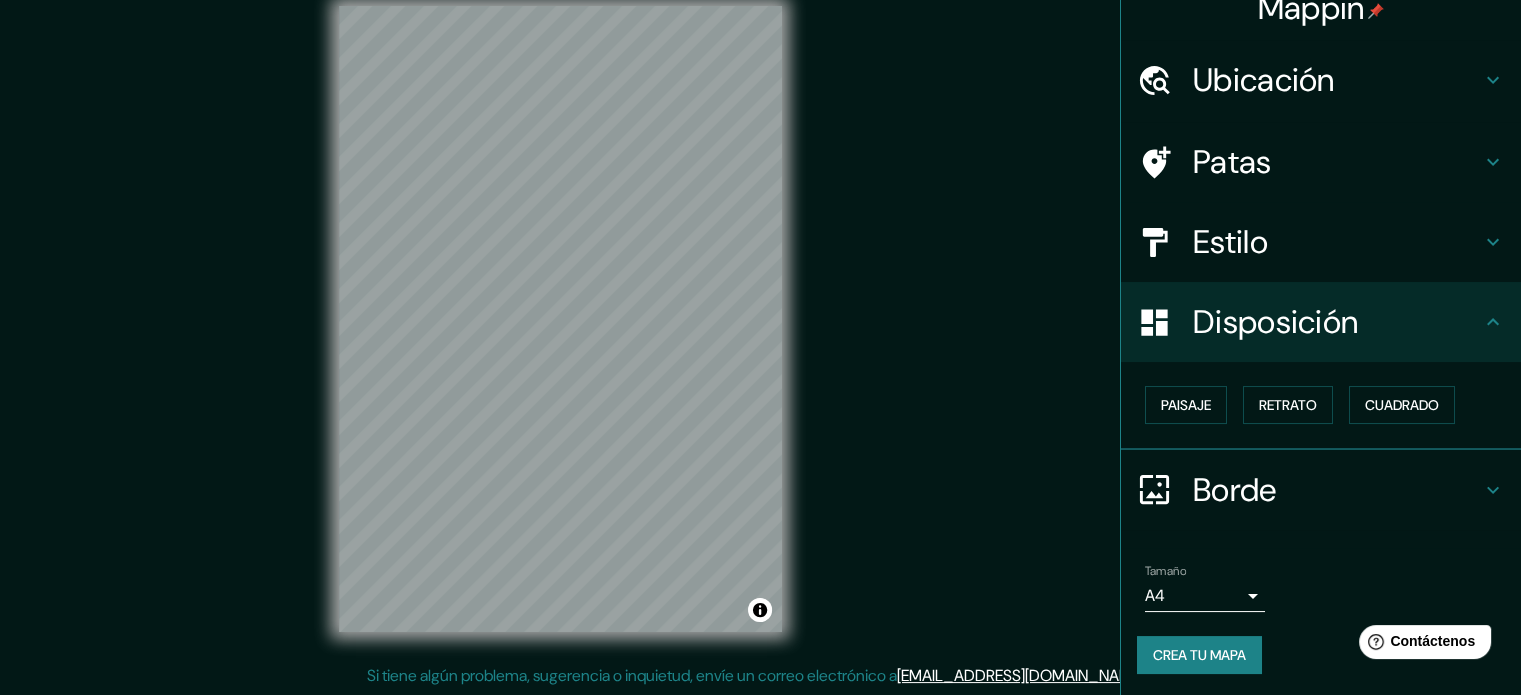 click on "Mappin Ubicación Tapachula, [GEOGRAPHIC_DATA], [GEOGRAPHIC_DATA] Patas Estilo Disposición Paisaje Retrato Cuadrado Borde Elige un borde.  Consejo  : puedes opacar las capas del marco para crear efectos geniales. Ninguno Simple Transparente Elegante Tamaño A4 single Crea tu mapa © Mapbox   © OpenStreetMap   Improve this map Si tiene algún problema, sugerencia o inquietud, envíe un correo electrónico a  [EMAIL_ADDRESS][DOMAIN_NAME]  .   . . Texto original Valora esta traducción Tu opinión servirá para ayudar a mejorar el Traductor de Google" at bounding box center (760, 321) 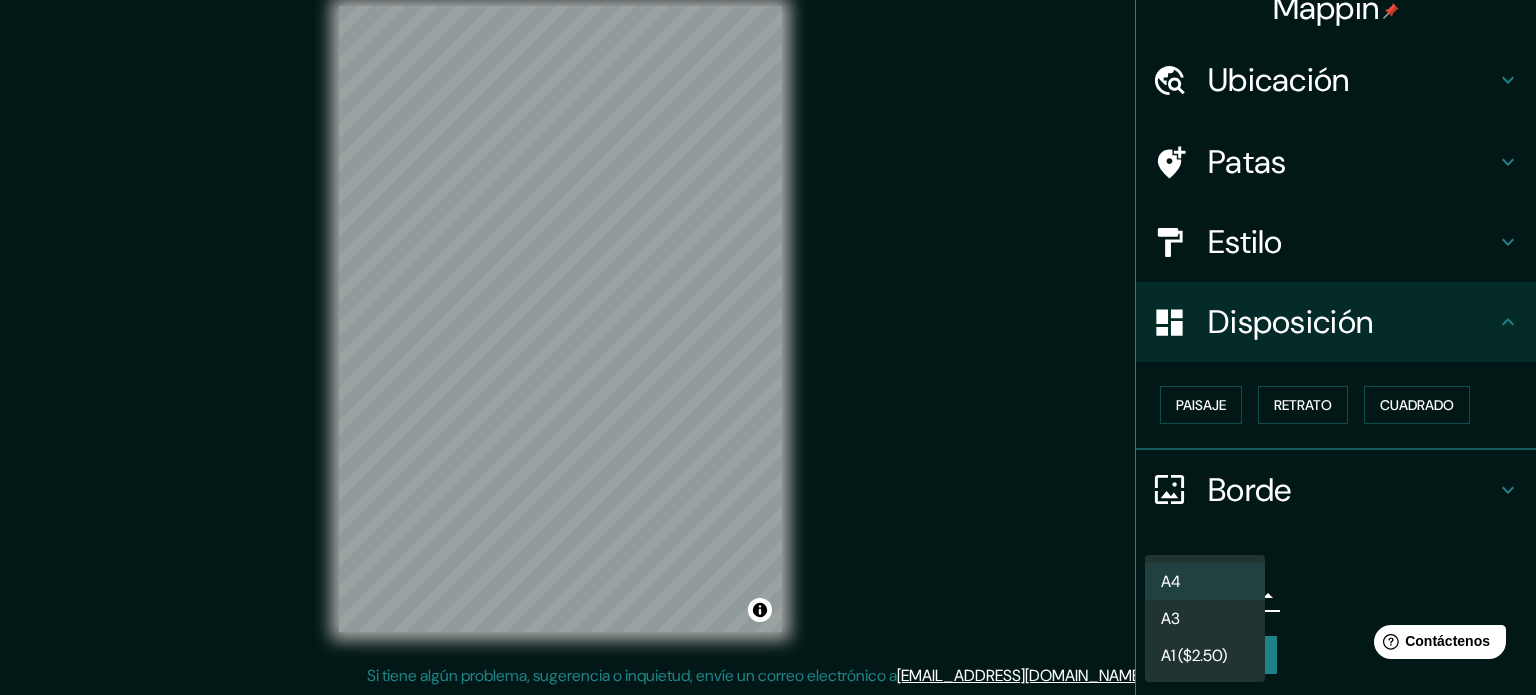 click on "A3" at bounding box center [1205, 618] 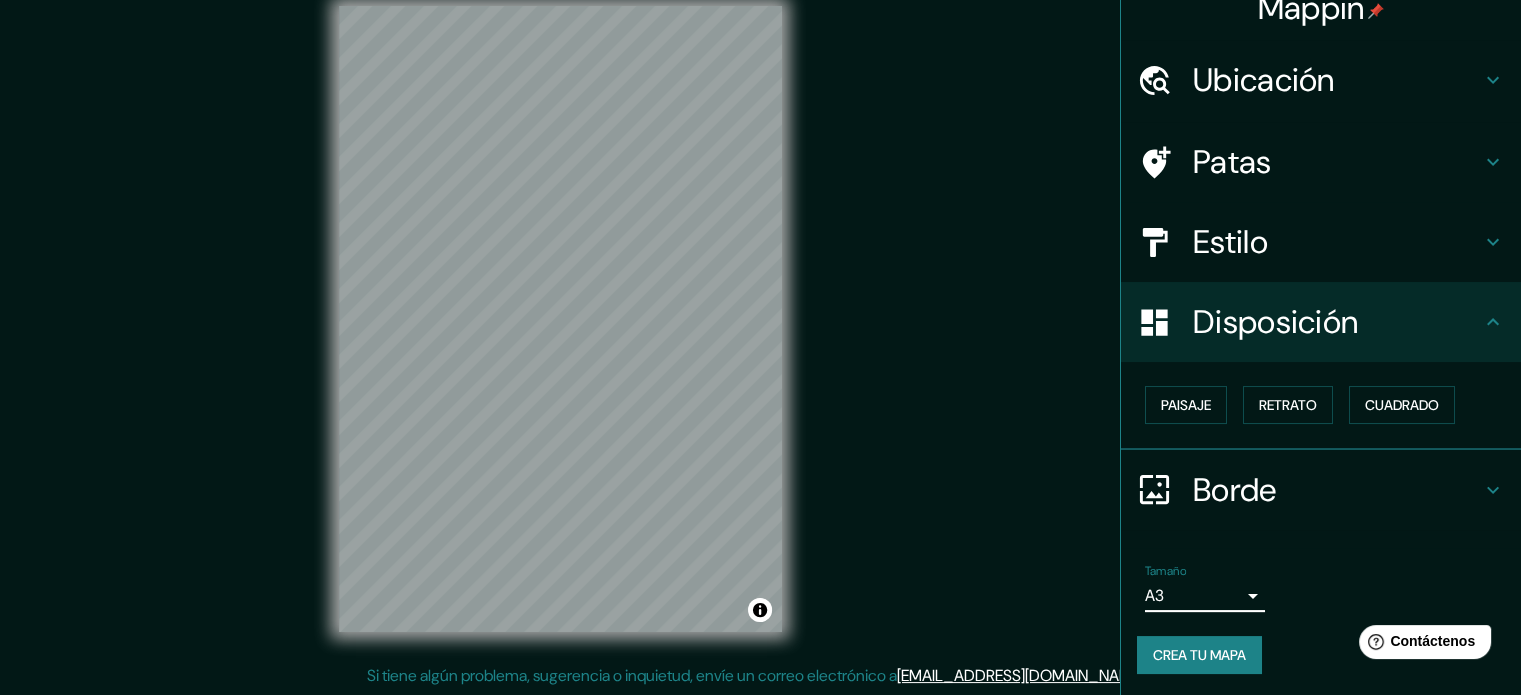 click on "Mappin Ubicación Tapachula, [GEOGRAPHIC_DATA], [GEOGRAPHIC_DATA] Patas Estilo Disposición Paisaje Retrato Cuadrado Borde Elige un borde.  Consejo  : puedes opacar las capas del marco para crear efectos geniales. Ninguno Simple Transparente Elegante Tamaño A3 a4 Crea tu mapa © Mapbox   © OpenStreetMap   Improve this map Si tiene algún problema, sugerencia o inquietud, envíe un correo electrónico a  [EMAIL_ADDRESS][DOMAIN_NAME]  .   . . Texto original Valora esta traducción Tu opinión servirá para ayudar a mejorar el Traductor de Google" at bounding box center (760, 321) 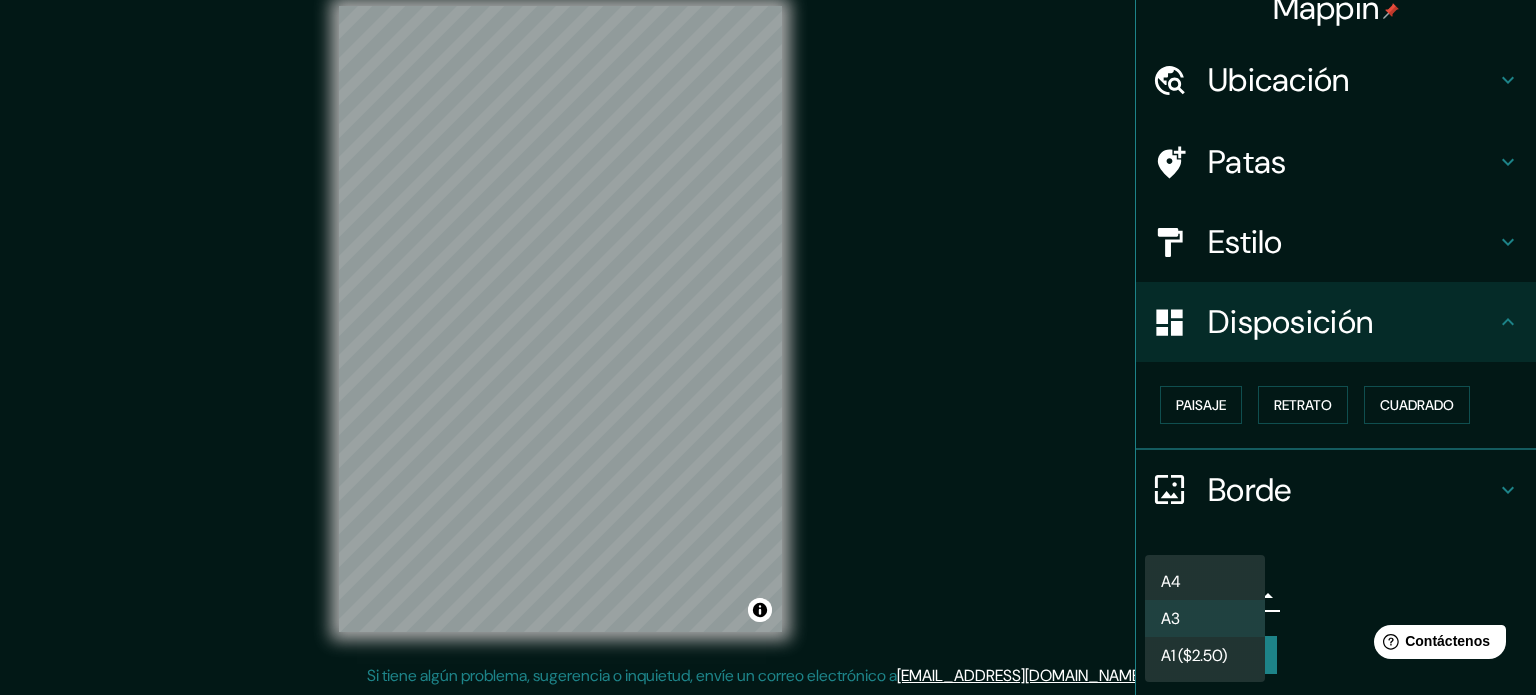 click on "A1 ($2.50)" at bounding box center [1194, 655] 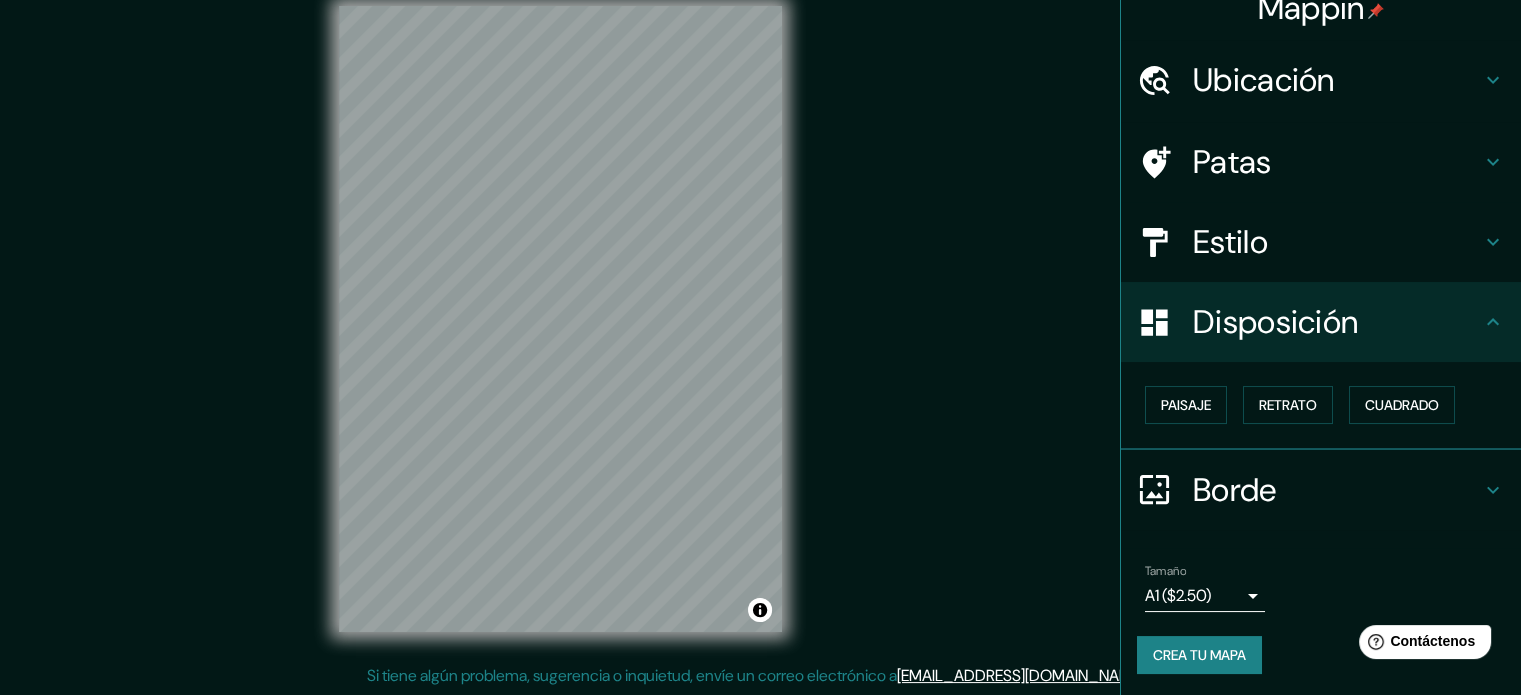 click on "Tamaño A1 ($2.50) a3" at bounding box center [1321, 588] 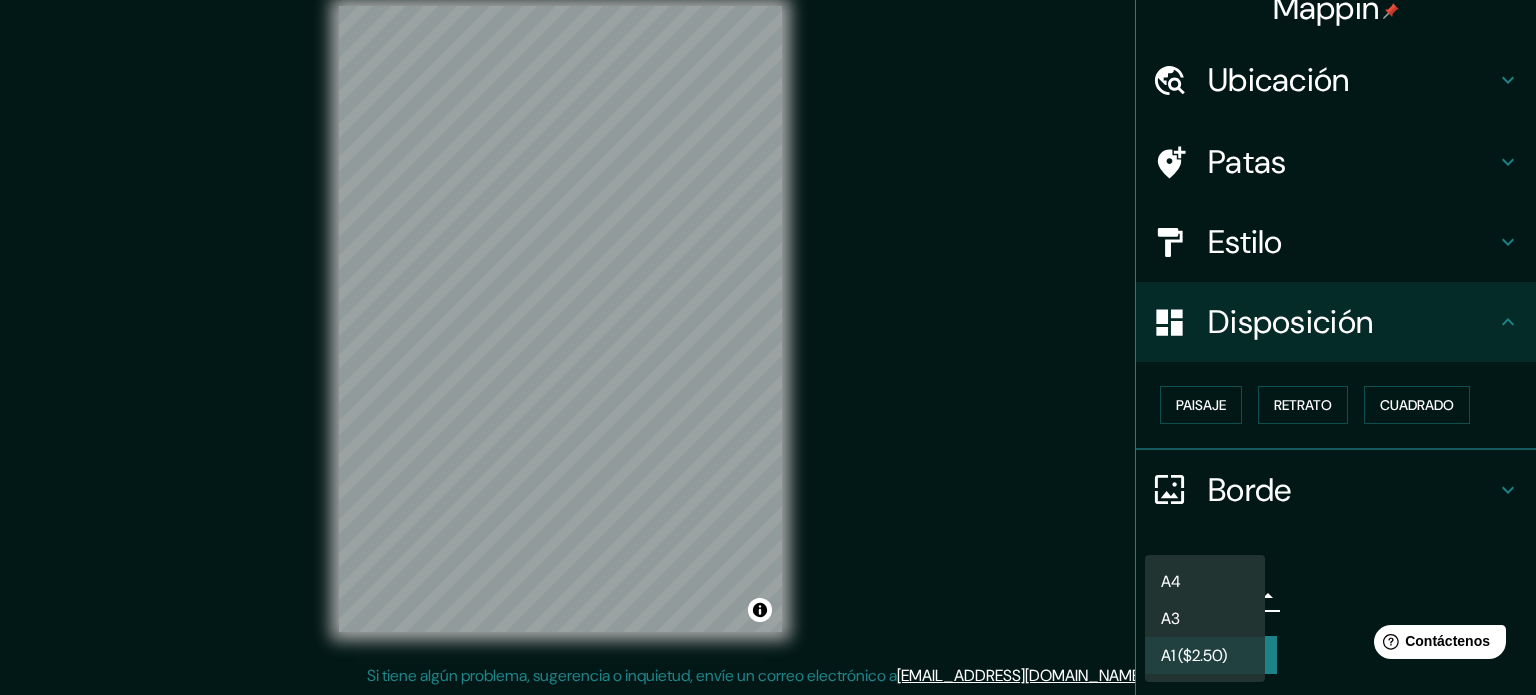 click on "A4" at bounding box center (1205, 581) 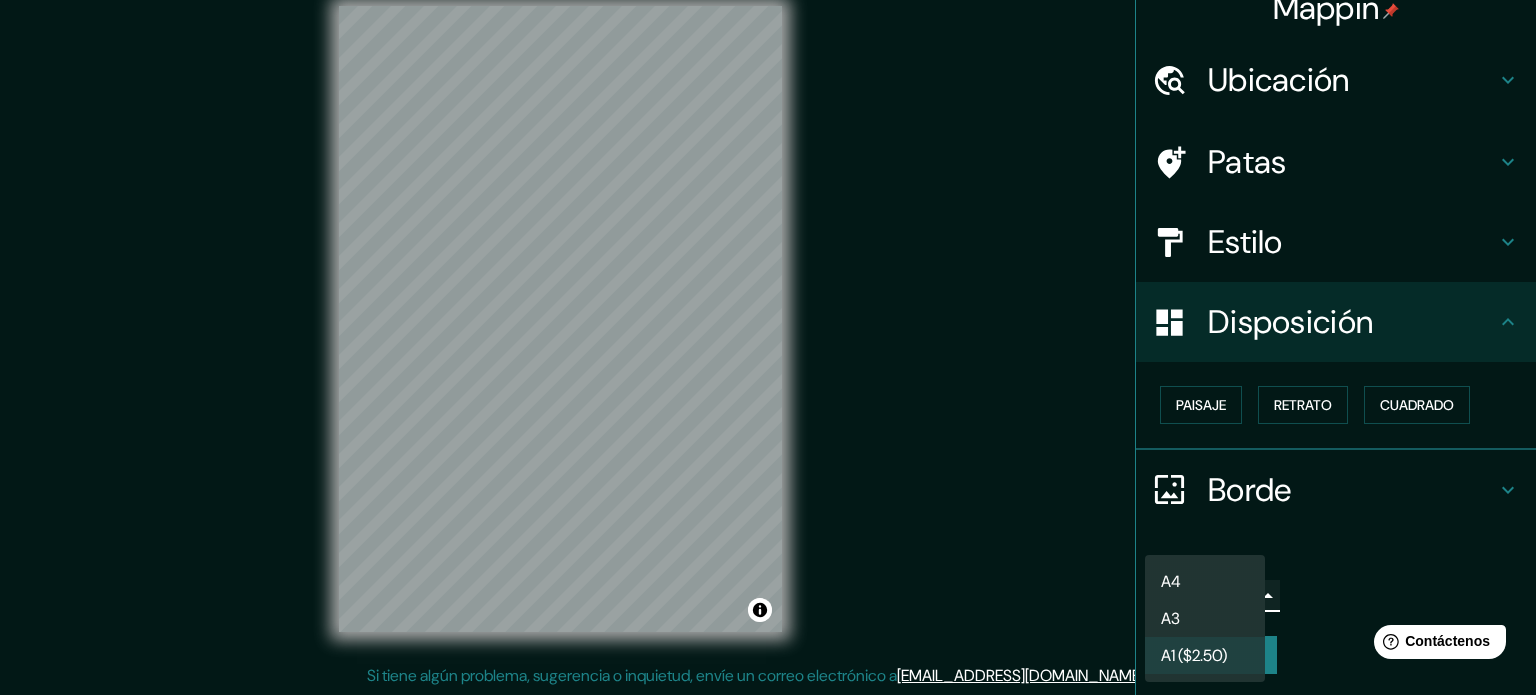 type on "single" 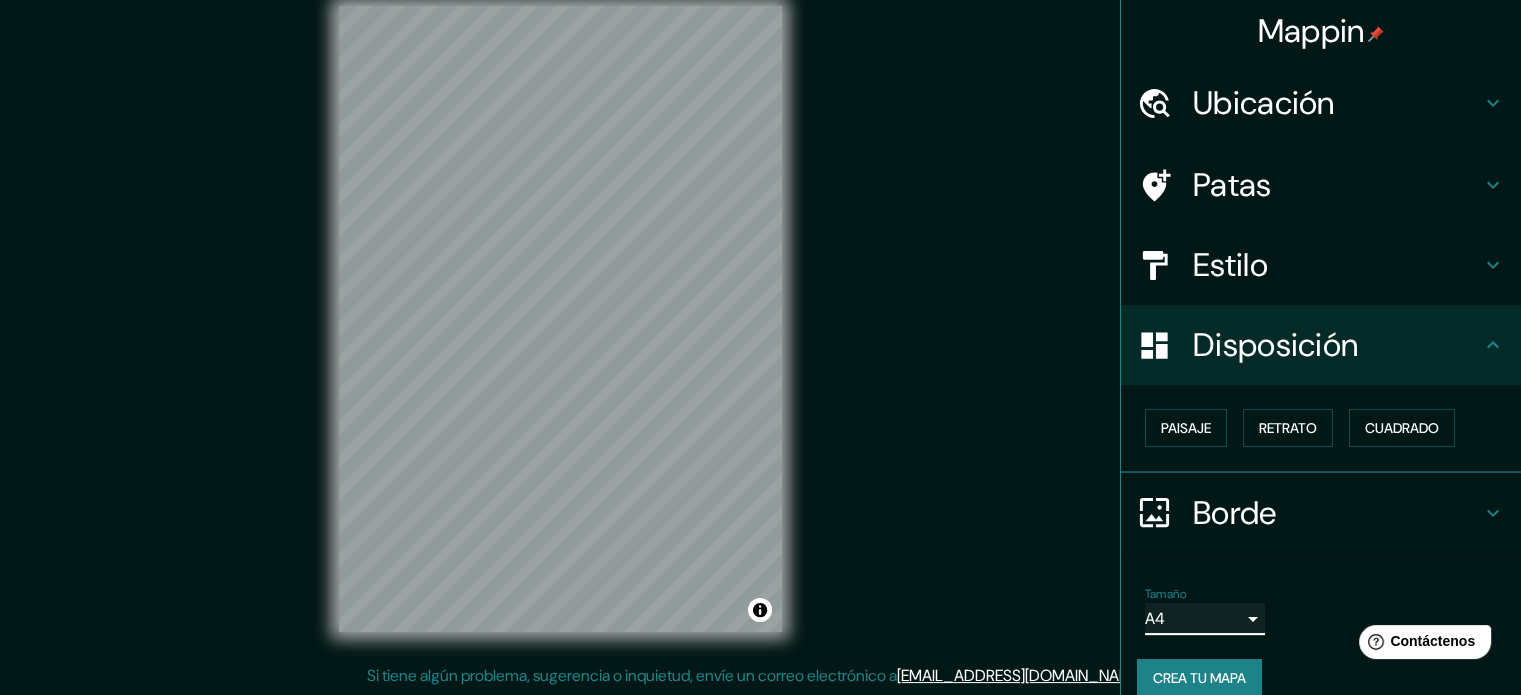 scroll, scrollTop: 0, scrollLeft: 0, axis: both 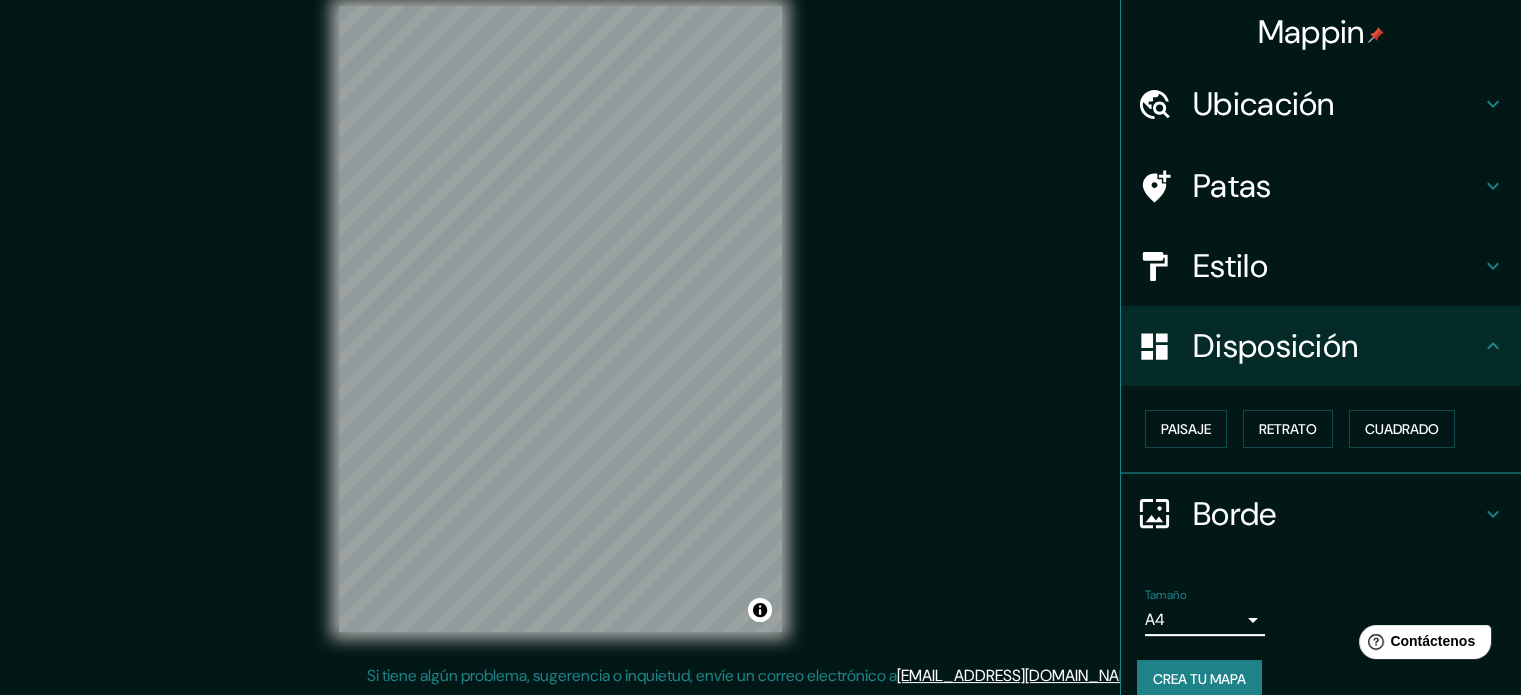 click on "Disposición" at bounding box center (1337, 346) 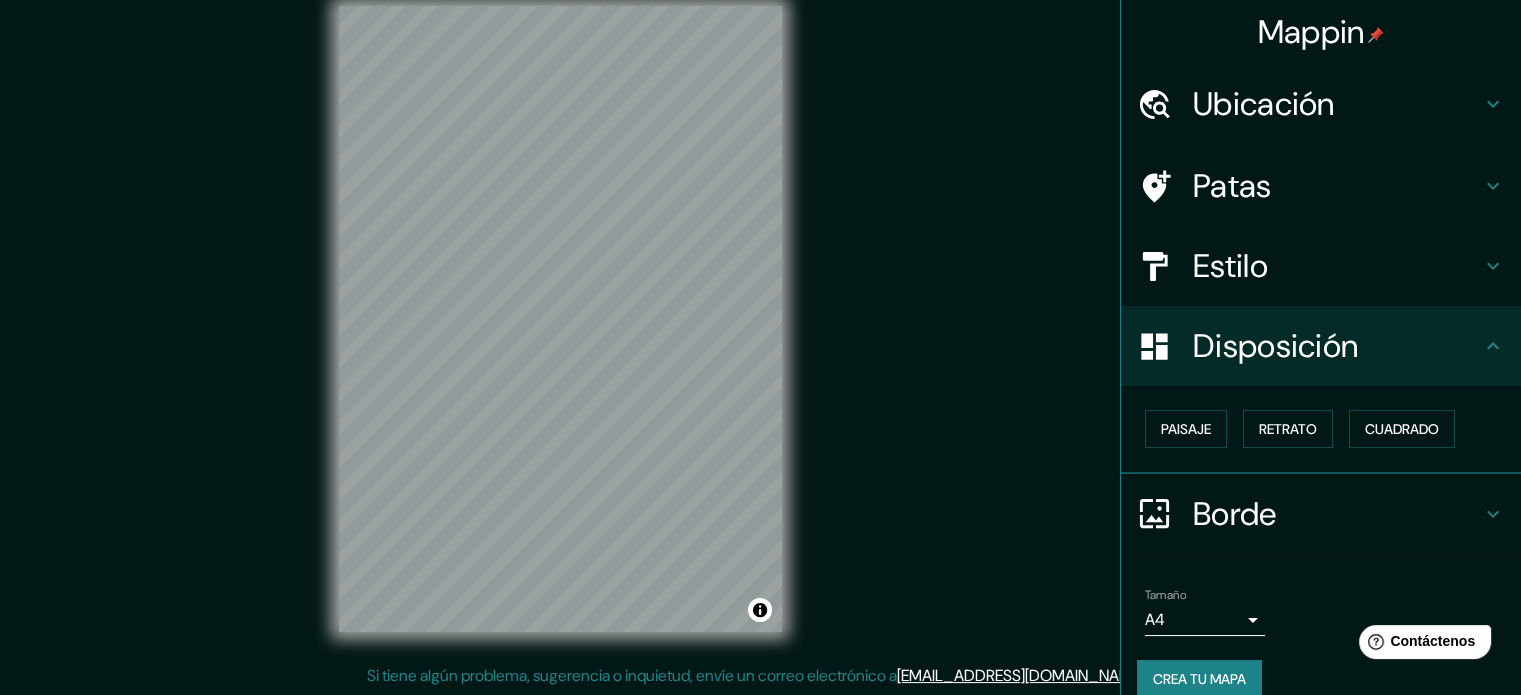 click 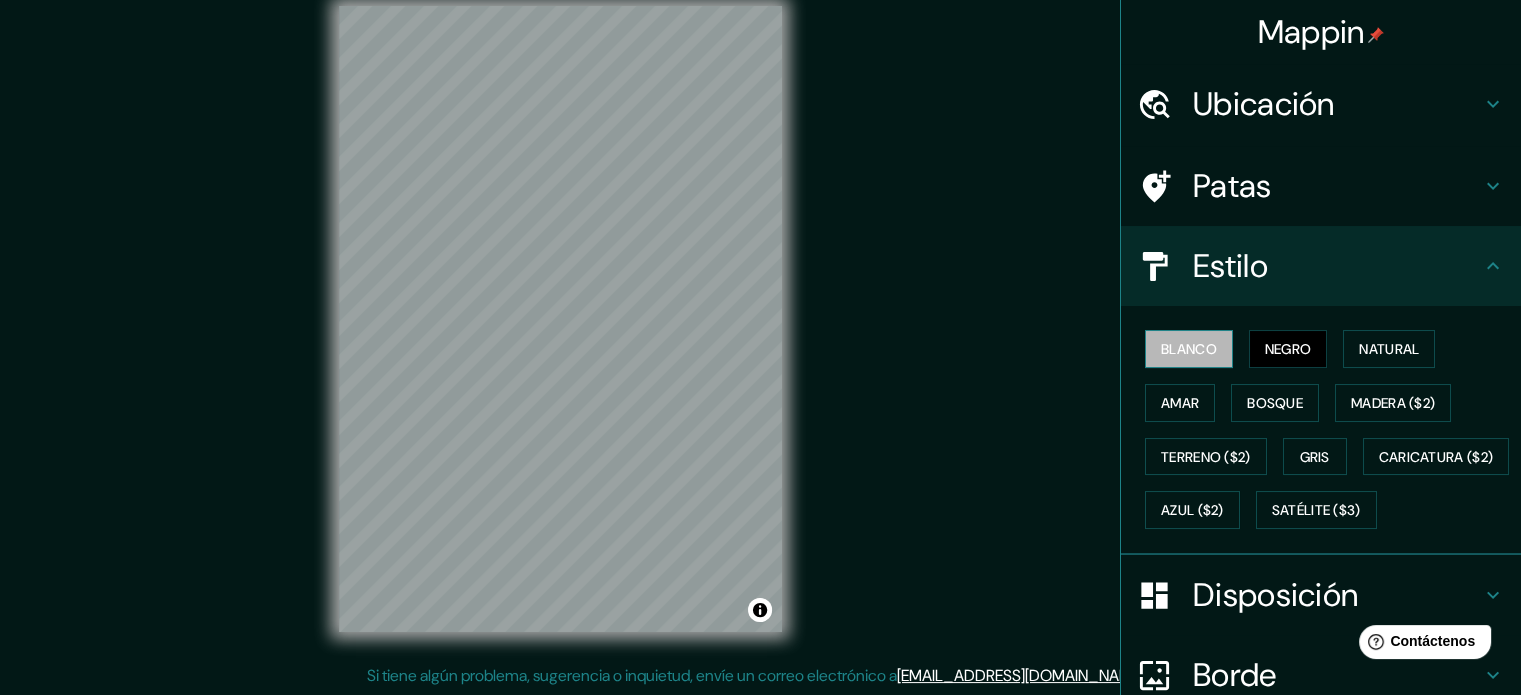 click on "Blanco" at bounding box center [1189, 349] 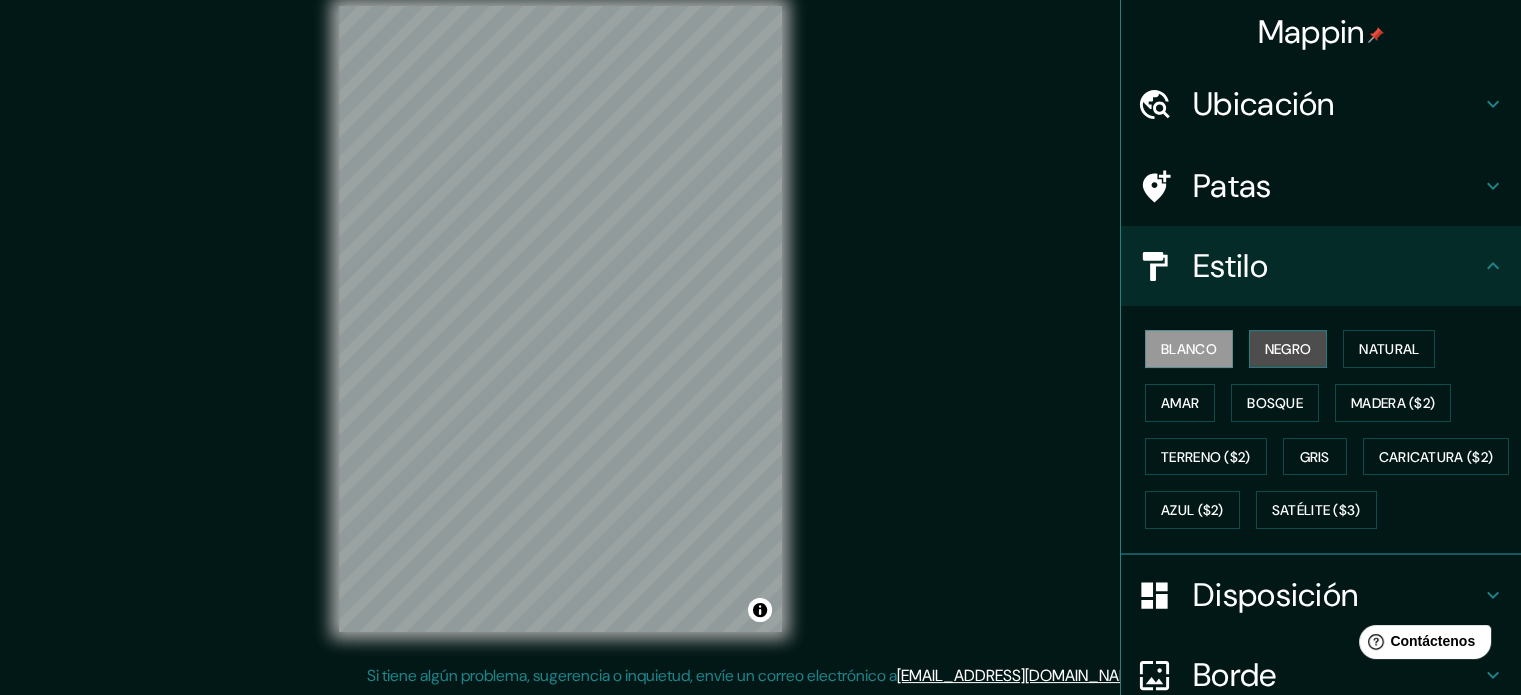 click on "Negro" at bounding box center (1288, 349) 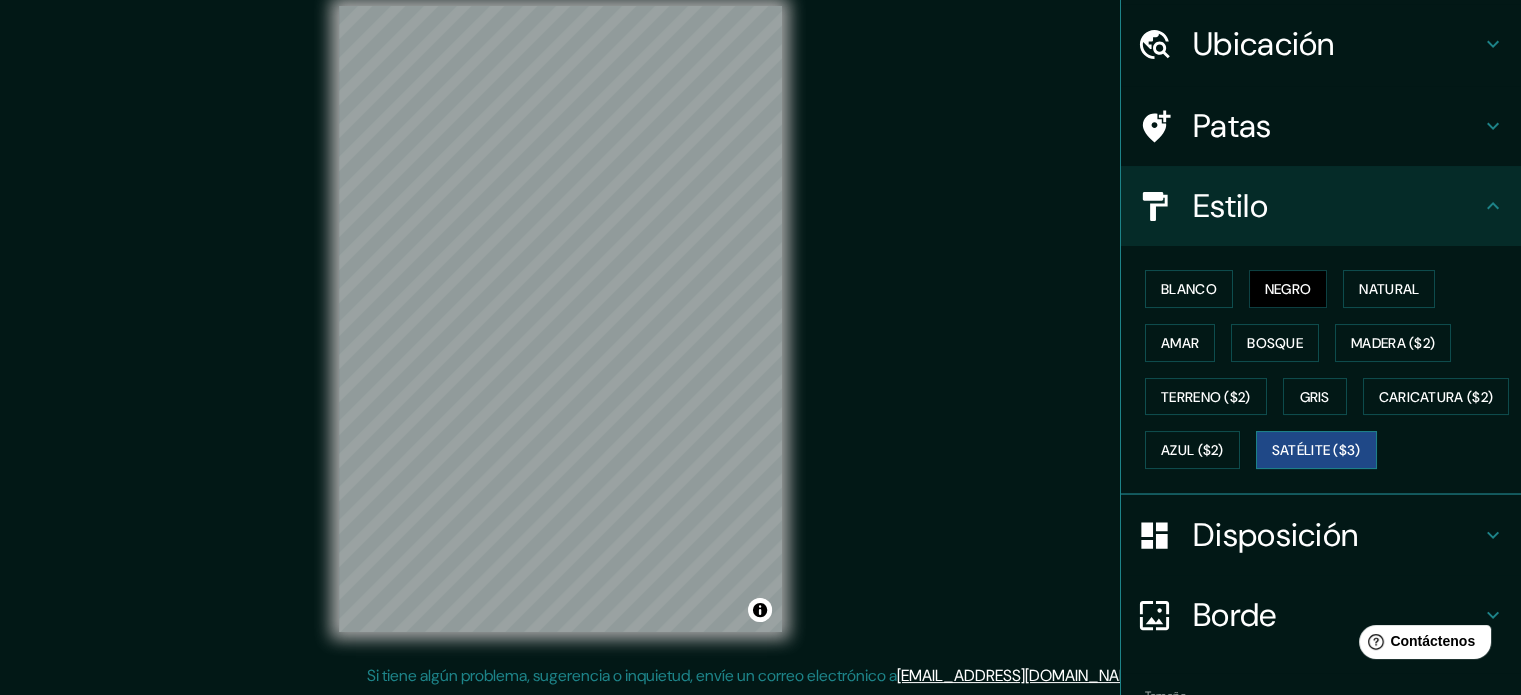 scroll, scrollTop: 236, scrollLeft: 0, axis: vertical 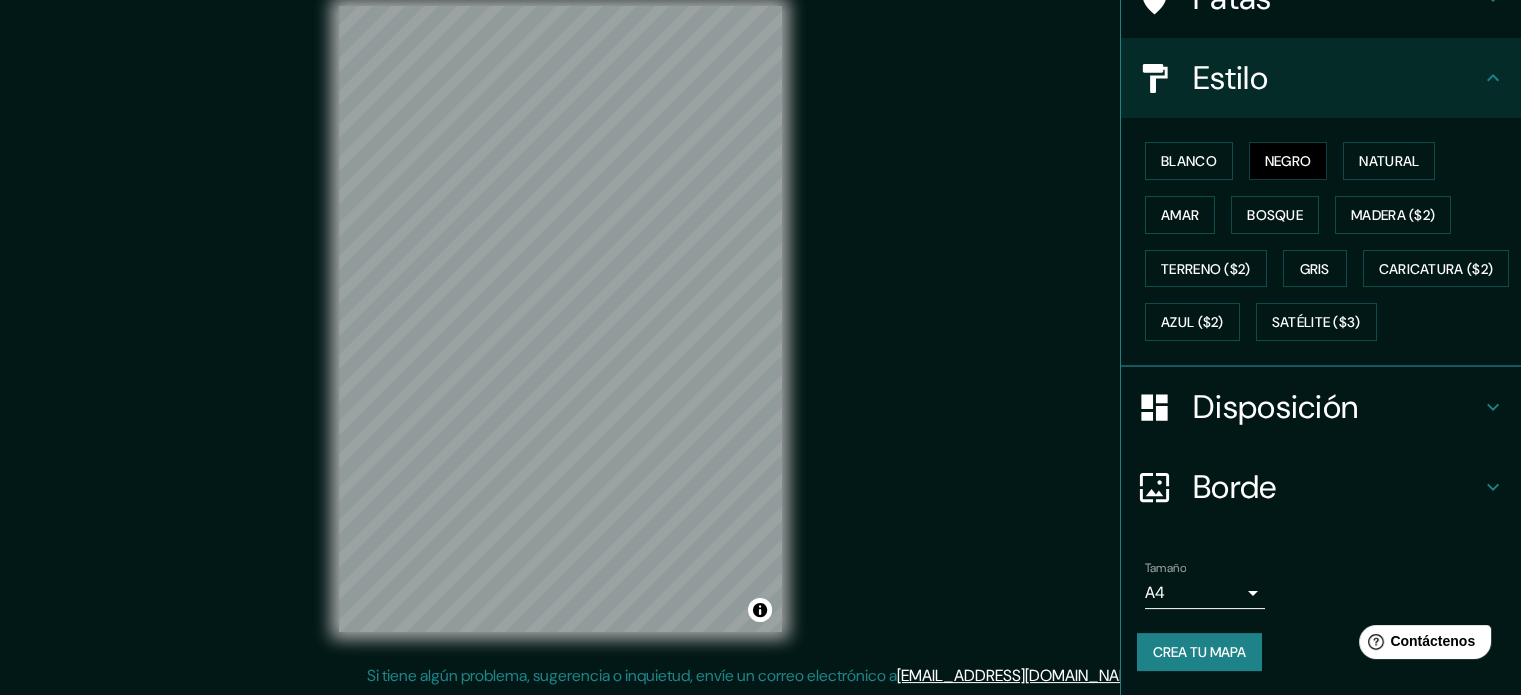 click on "Mappin Ubicación Tapachula, [GEOGRAPHIC_DATA], [GEOGRAPHIC_DATA] Patas Estilo Blanco Negro Natural [PERSON_NAME] ($2) Terreno ($2) Gris Caricatura ($2) Azul ($2) Satélite ($3) Disposición Borde Elige un borde.  Consejo  : puedes opacar las capas del marco para crear efectos geniales. Ninguno Simple Transparente Elegante Tamaño A4 single Crea tu mapa © Mapbox   © OpenStreetMap   Improve this map Si tiene algún problema, sugerencia o inquietud, envíe un correo electrónico a  [EMAIL_ADDRESS][DOMAIN_NAME]  .   . . Texto original Valora esta traducción Tu opinión servirá para ayudar a mejorar el Traductor de Google" at bounding box center [760, 321] 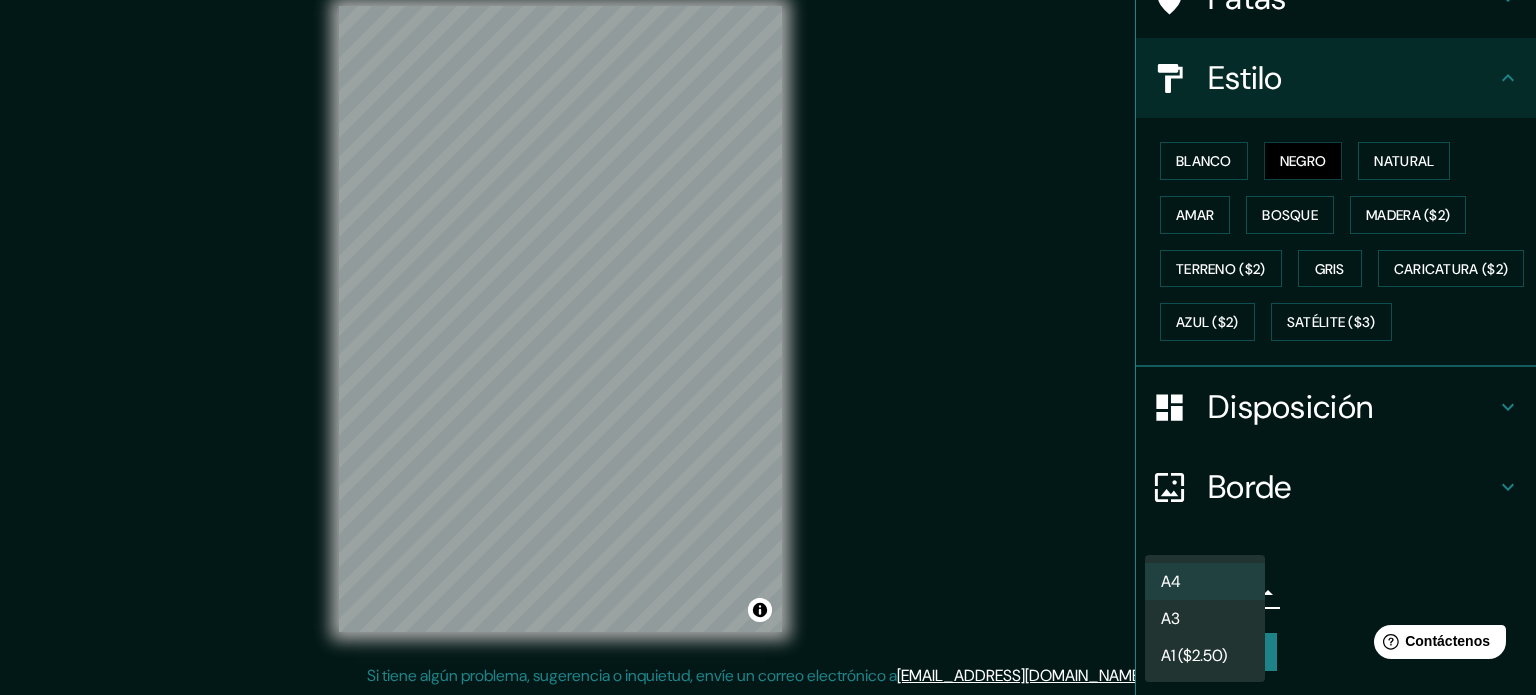 click on "A4" at bounding box center (1205, 581) 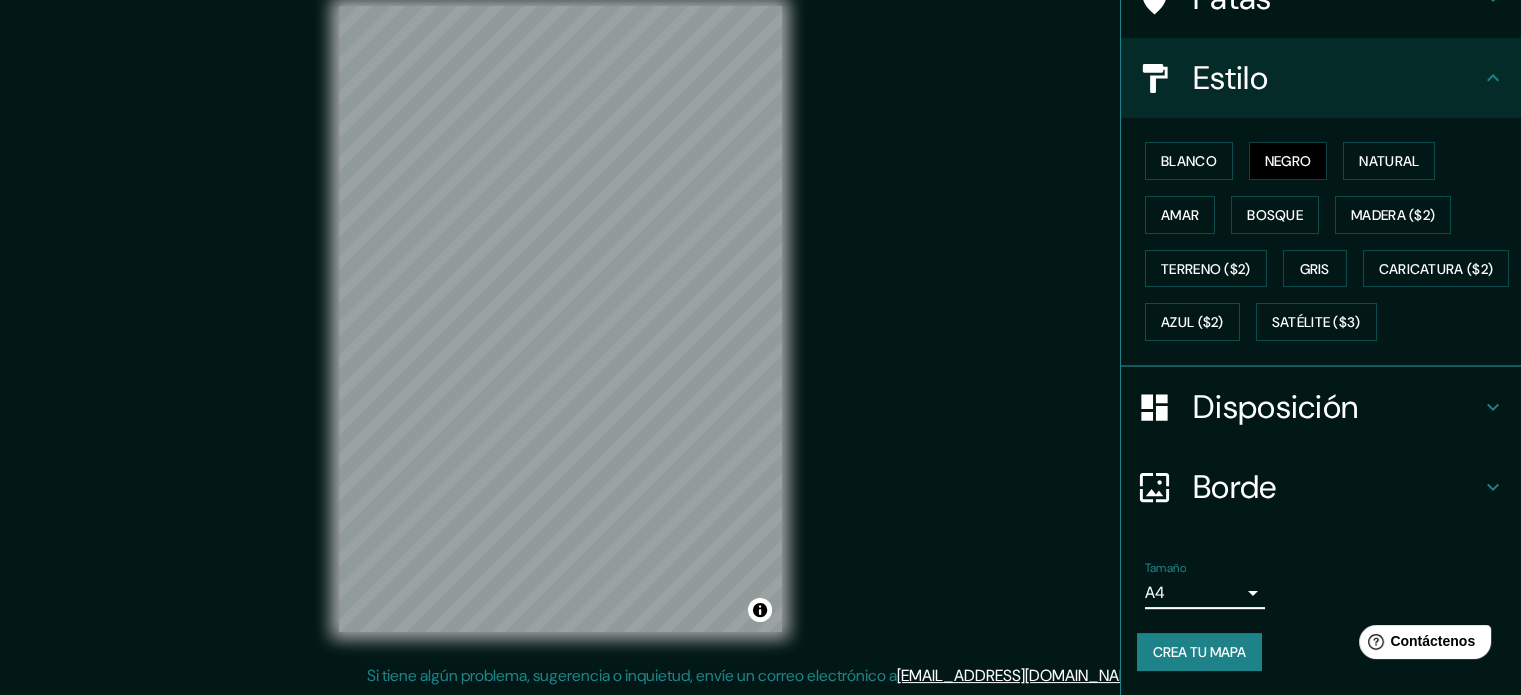 click on "Ubicación Tapachula, [GEOGRAPHIC_DATA], [GEOGRAPHIC_DATA] Patas Estilo Blanco Negro Natural [PERSON_NAME] ($2) Terreno ($2) Gris Caricatura ($2) Azul ($2) Satélite ($3) Disposición Borde Elige un borde.  Consejo  : puedes opacar las capas del marco para crear efectos geniales. Ninguno Simple Transparente Elegante Tamaño A4 single Crea tu mapa" at bounding box center [1321, 285] 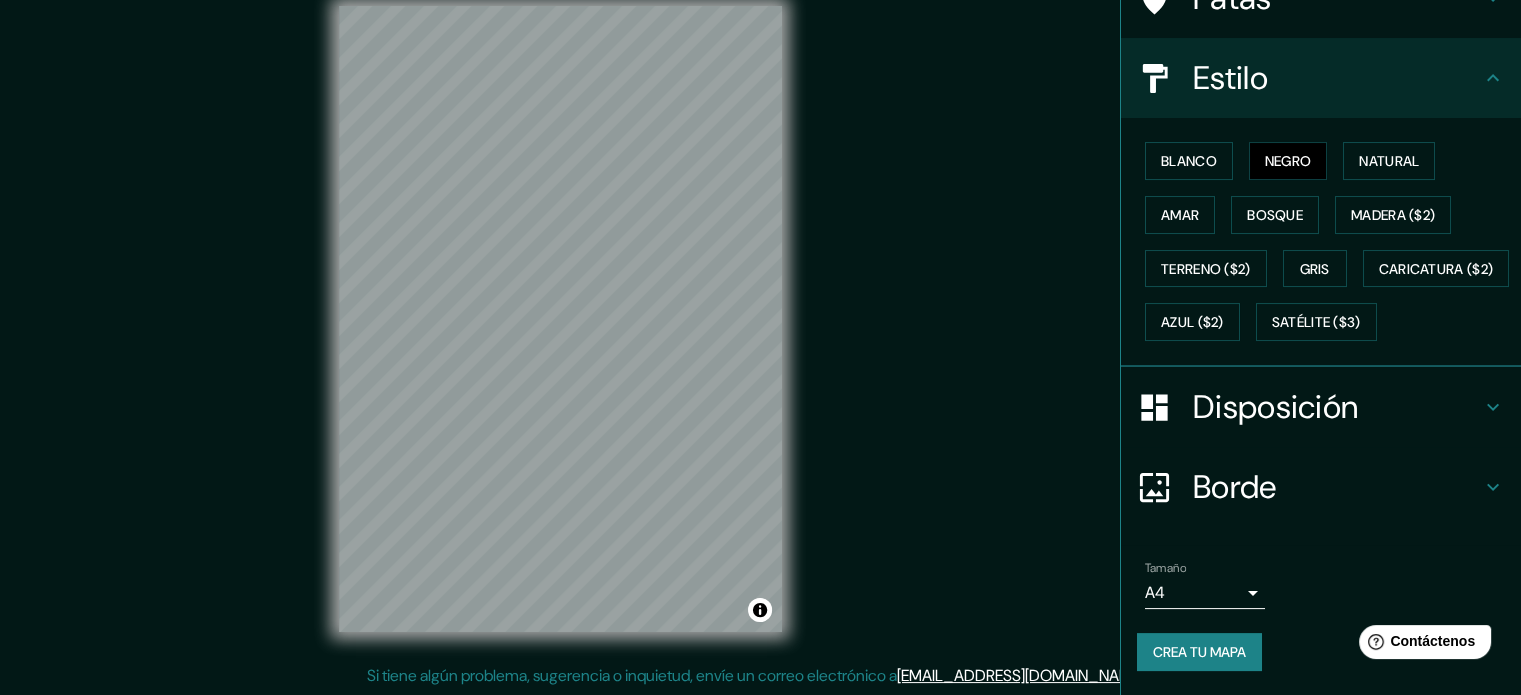 click on "Disposición" at bounding box center (1337, 407) 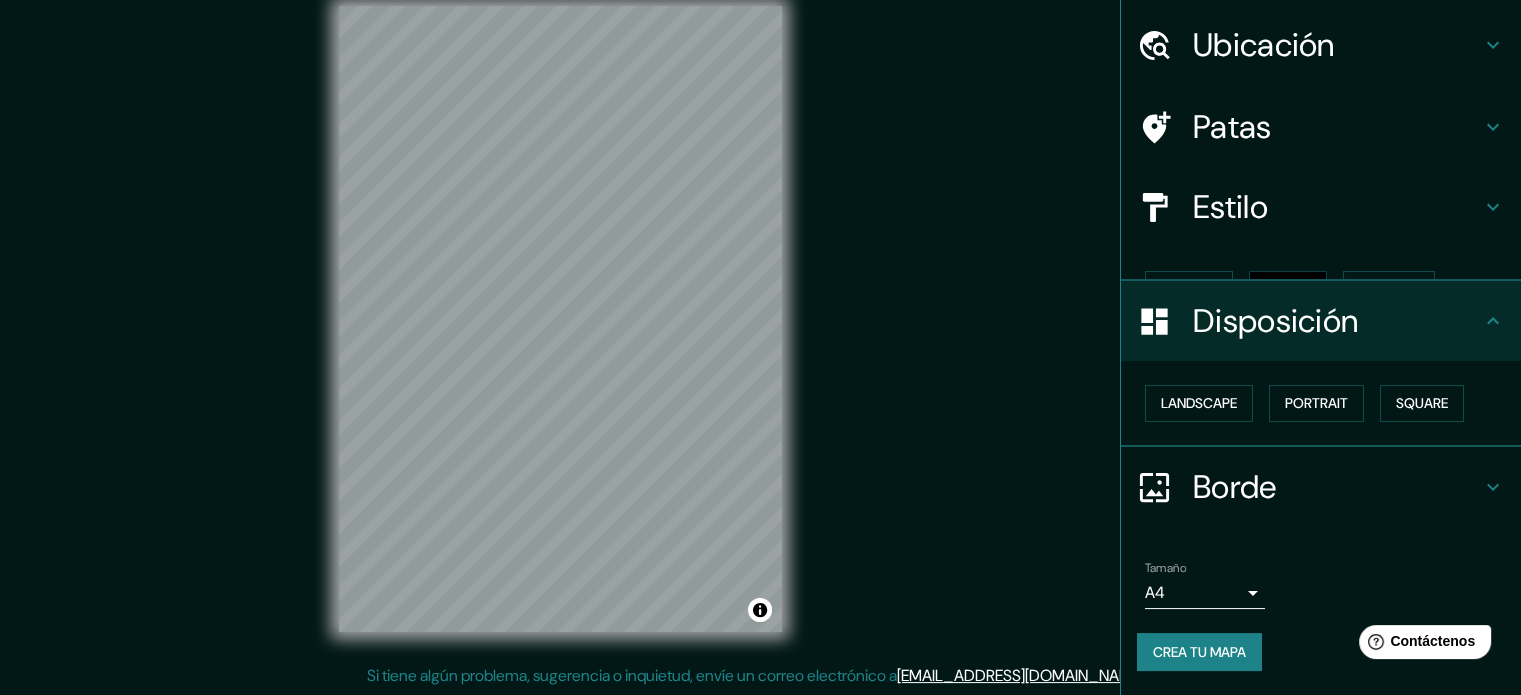 scroll, scrollTop: 24, scrollLeft: 0, axis: vertical 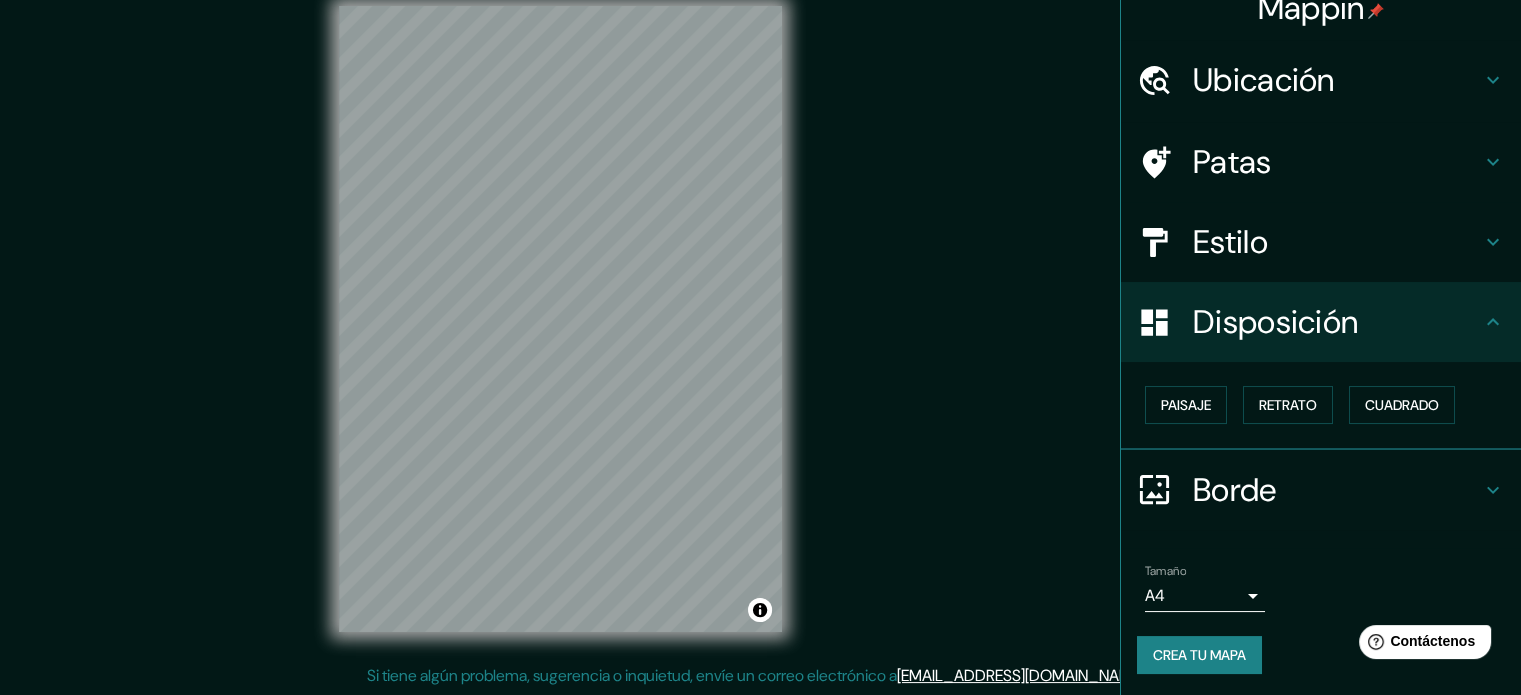 drag, startPoint x: 1482, startPoint y: 324, endPoint x: 1487, endPoint y: 373, distance: 49.25444 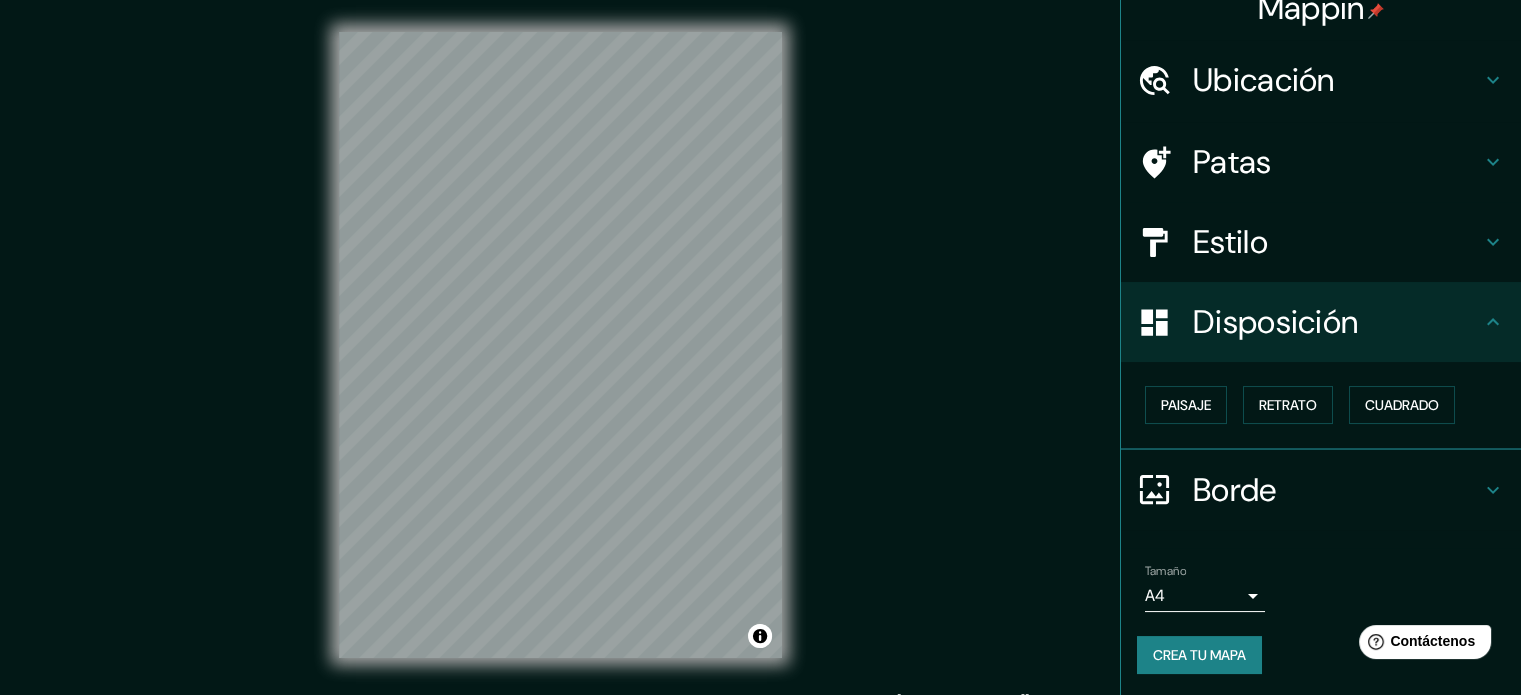 scroll, scrollTop: 0, scrollLeft: 0, axis: both 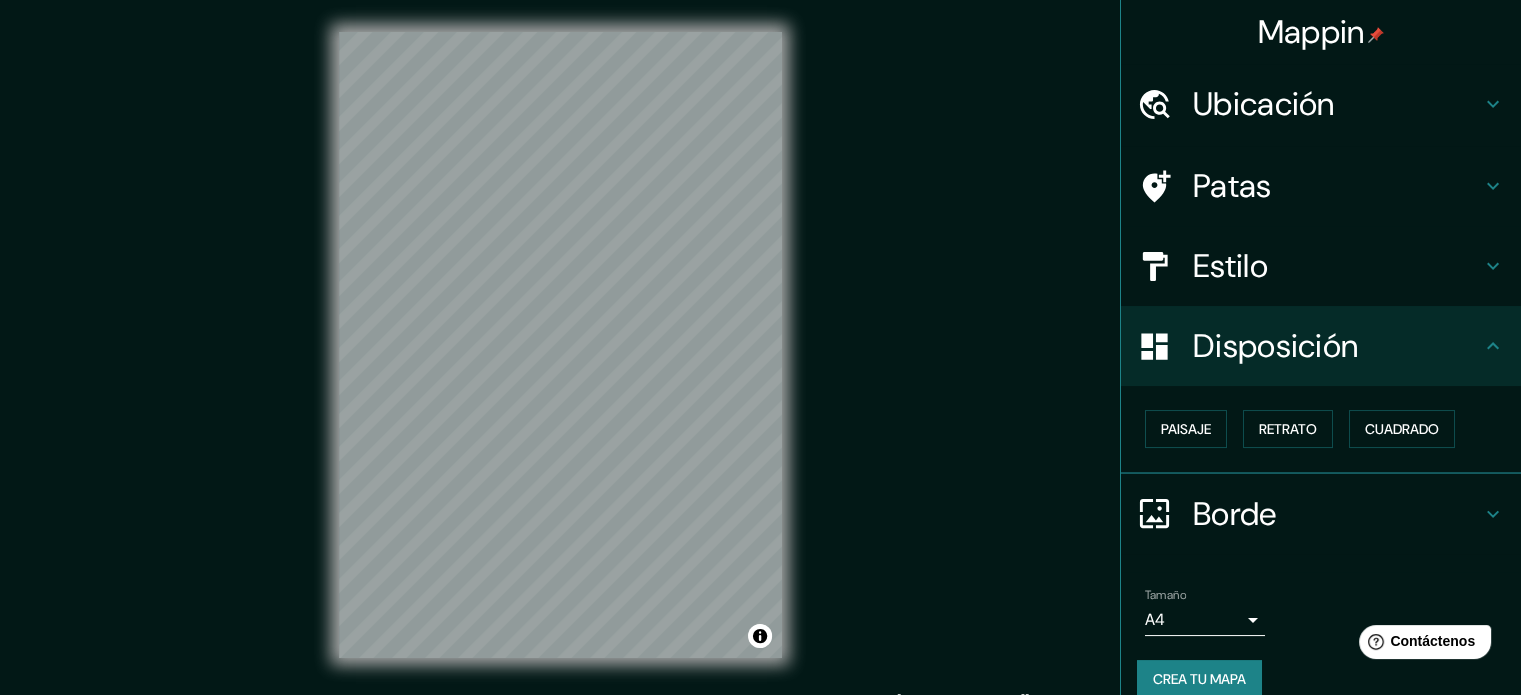 click on "Disposición" at bounding box center (1337, 346) 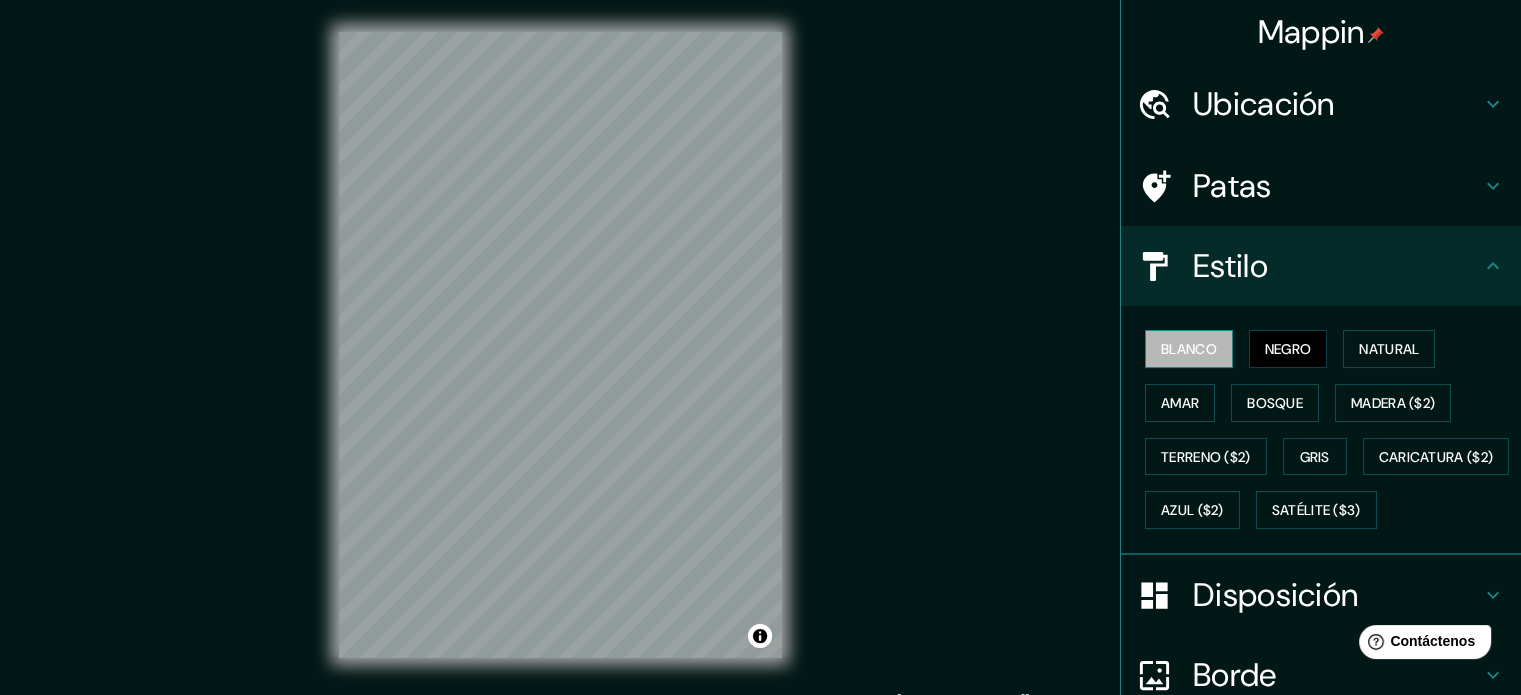 click on "Blanco" at bounding box center [1189, 349] 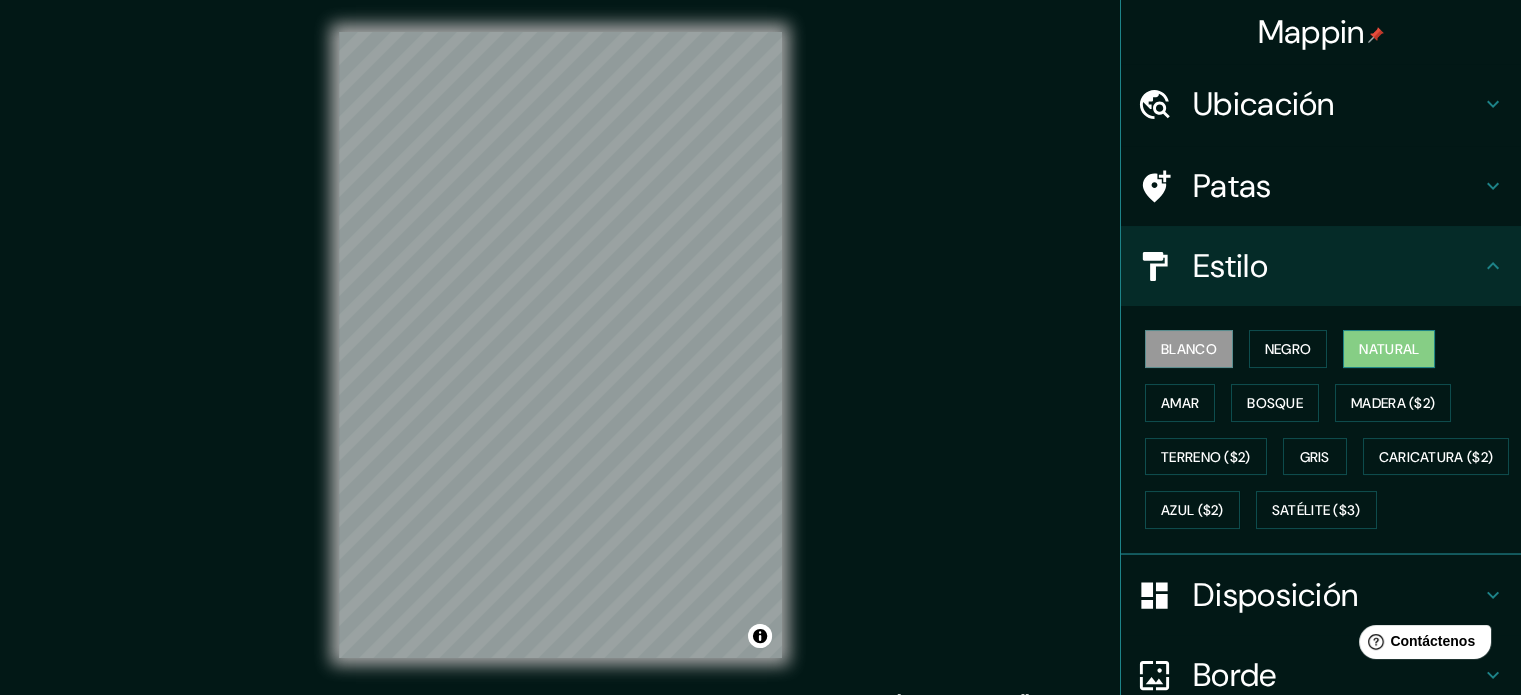 click on "Natural" at bounding box center (1389, 349) 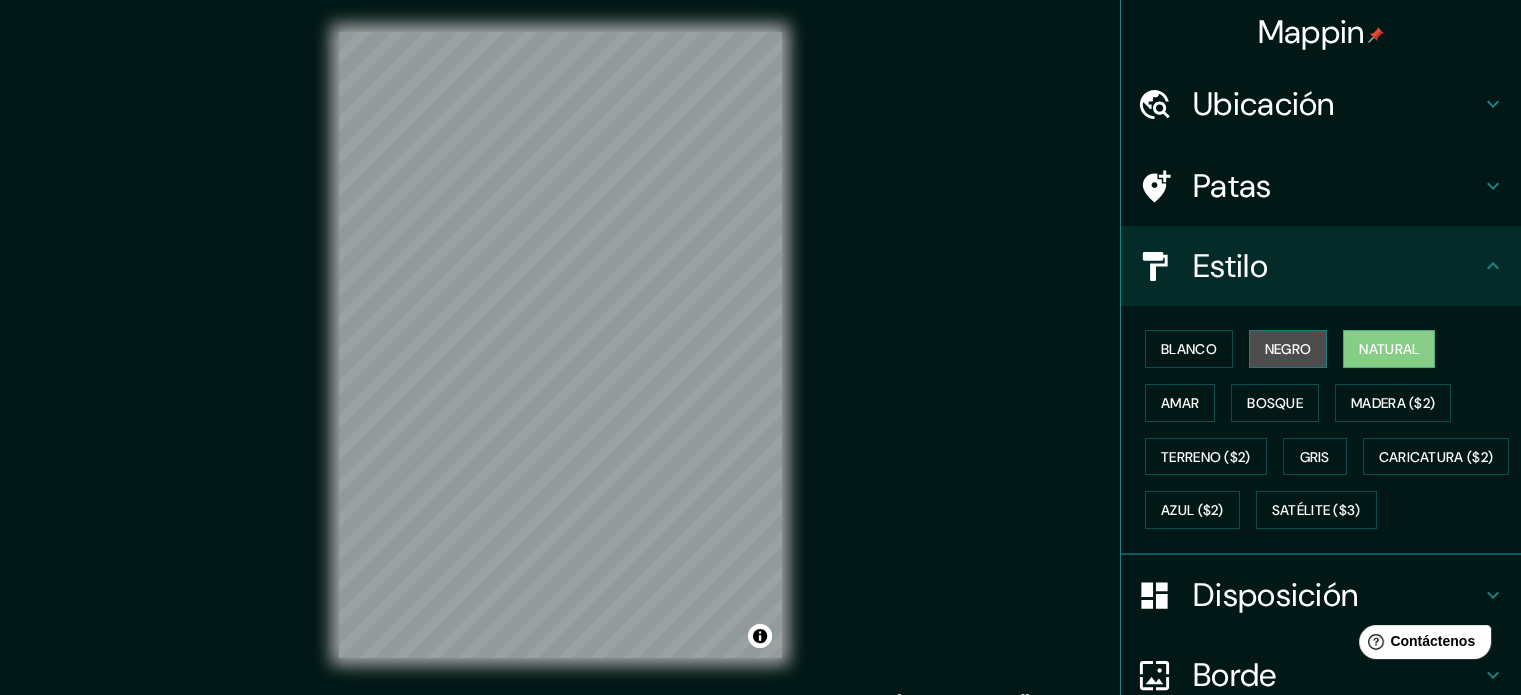 click on "Negro" at bounding box center (1288, 349) 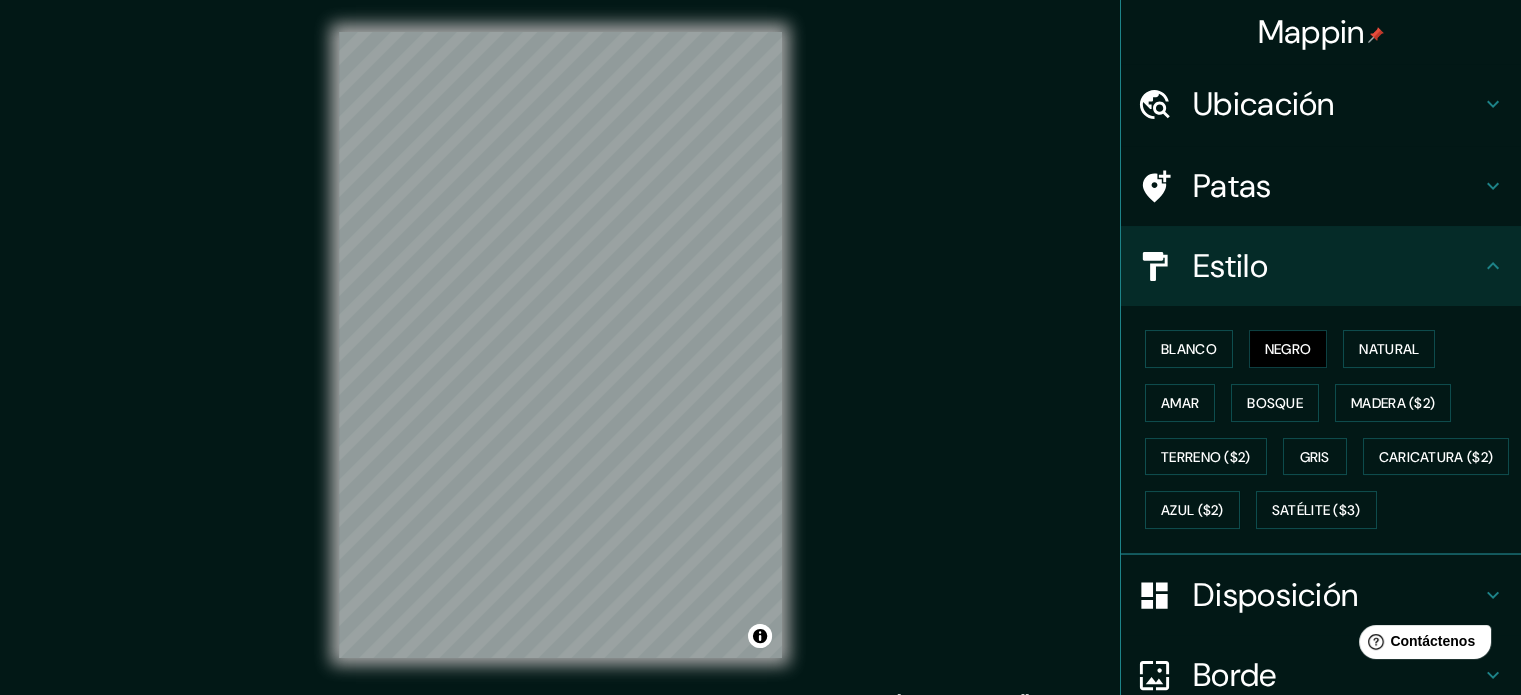 click on "Blanco Negro Natural Amar Bosque Madera ($2) Terreno ($2) Gris Caricatura ($2) Azul ($2) Satélite ($3)" at bounding box center (1329, 429) 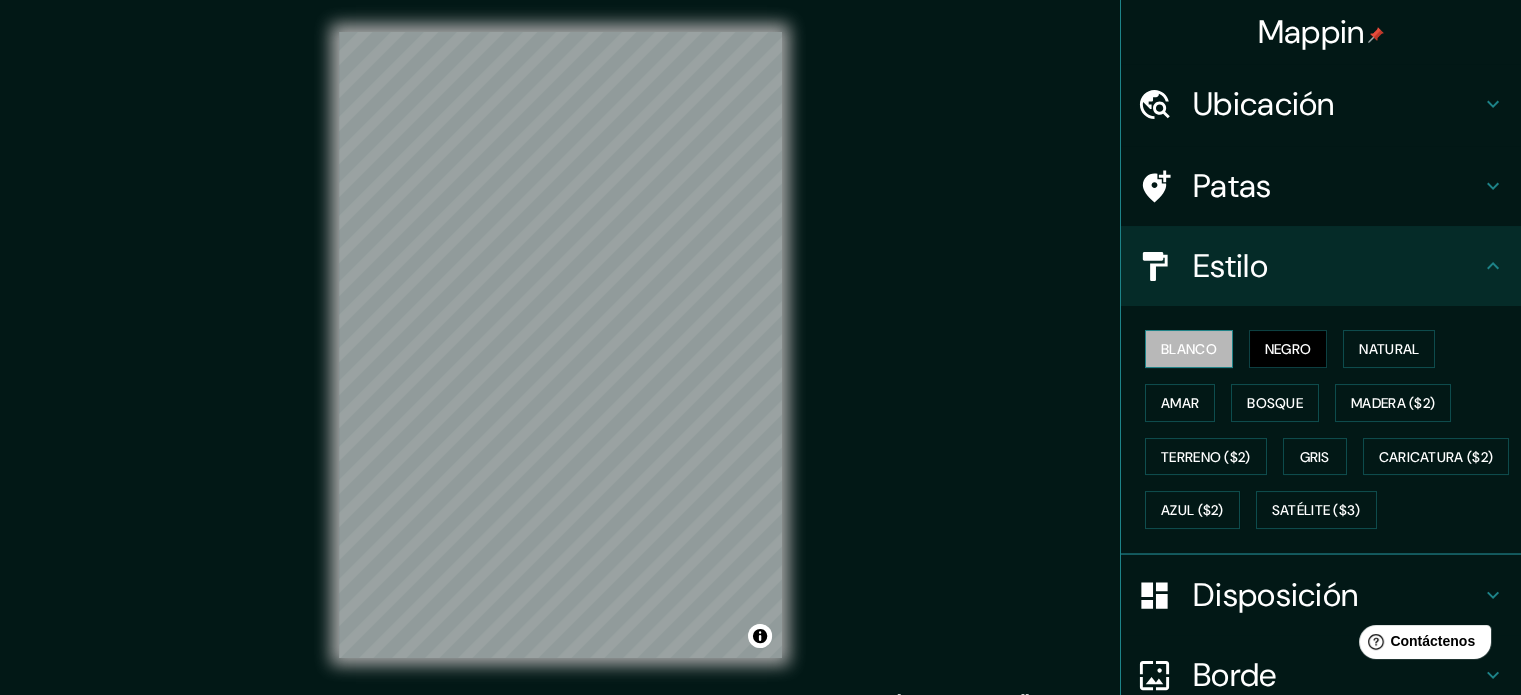 click on "Blanco" at bounding box center [1189, 349] 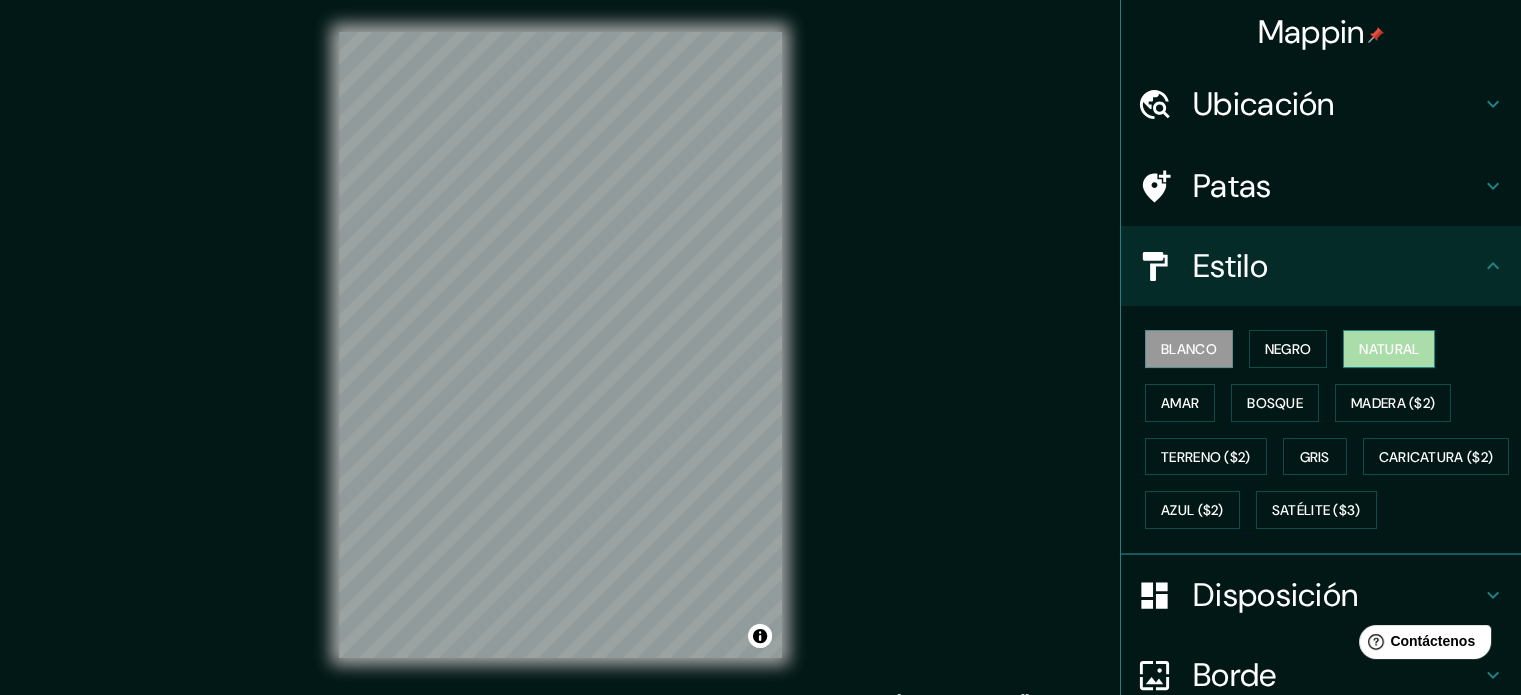 click on "Natural" at bounding box center (1389, 349) 